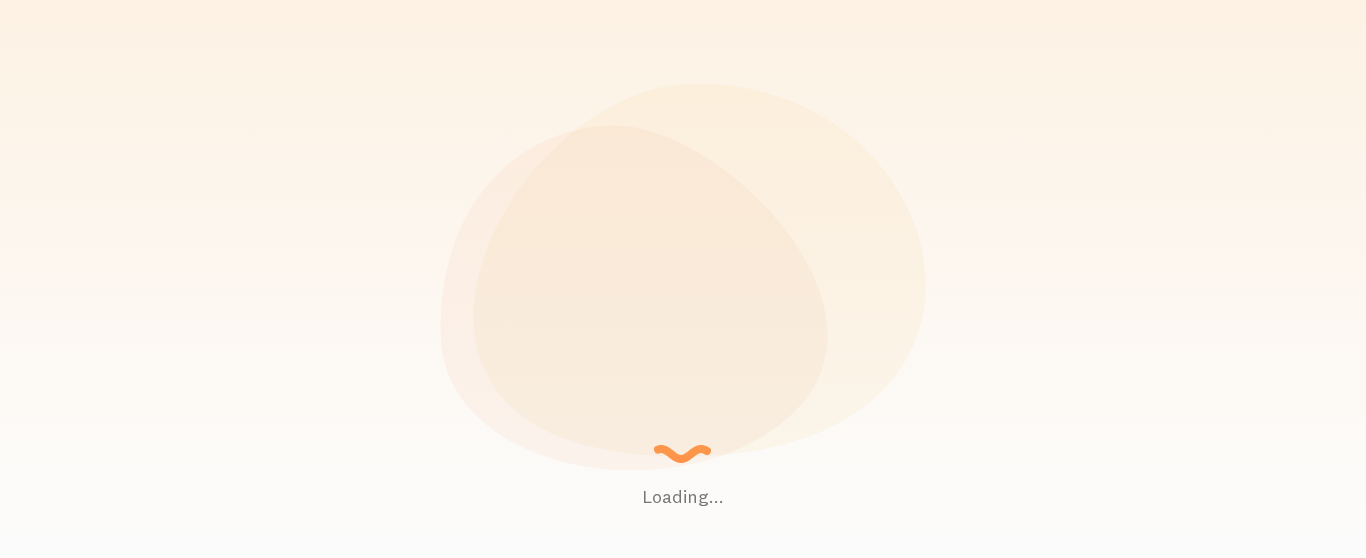 scroll, scrollTop: 0, scrollLeft: 0, axis: both 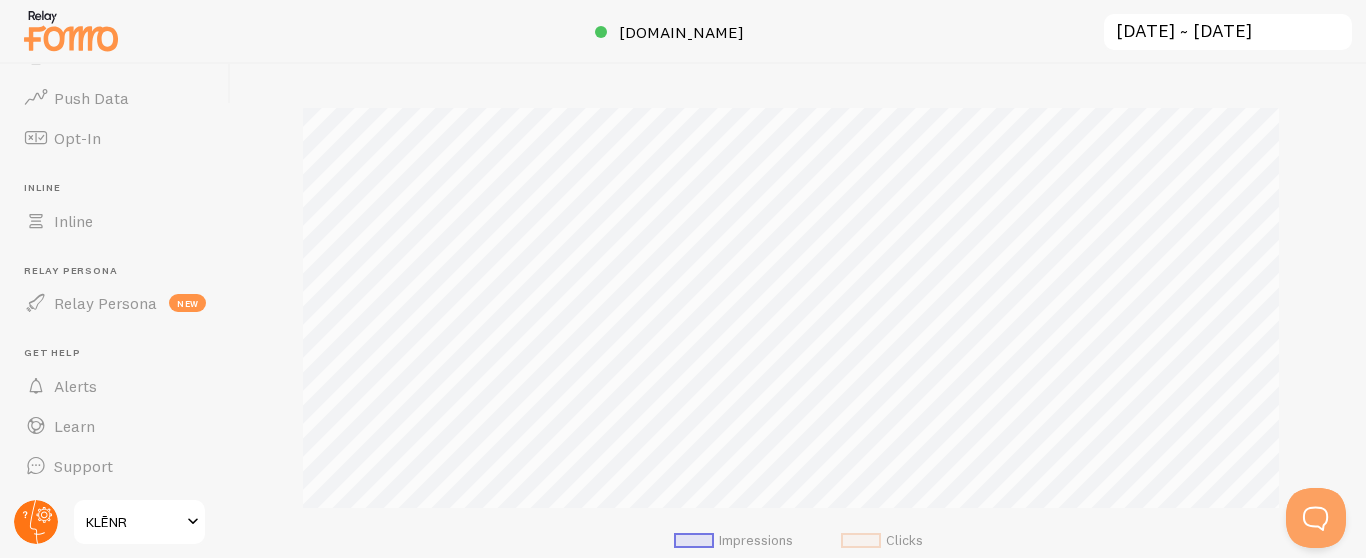 click 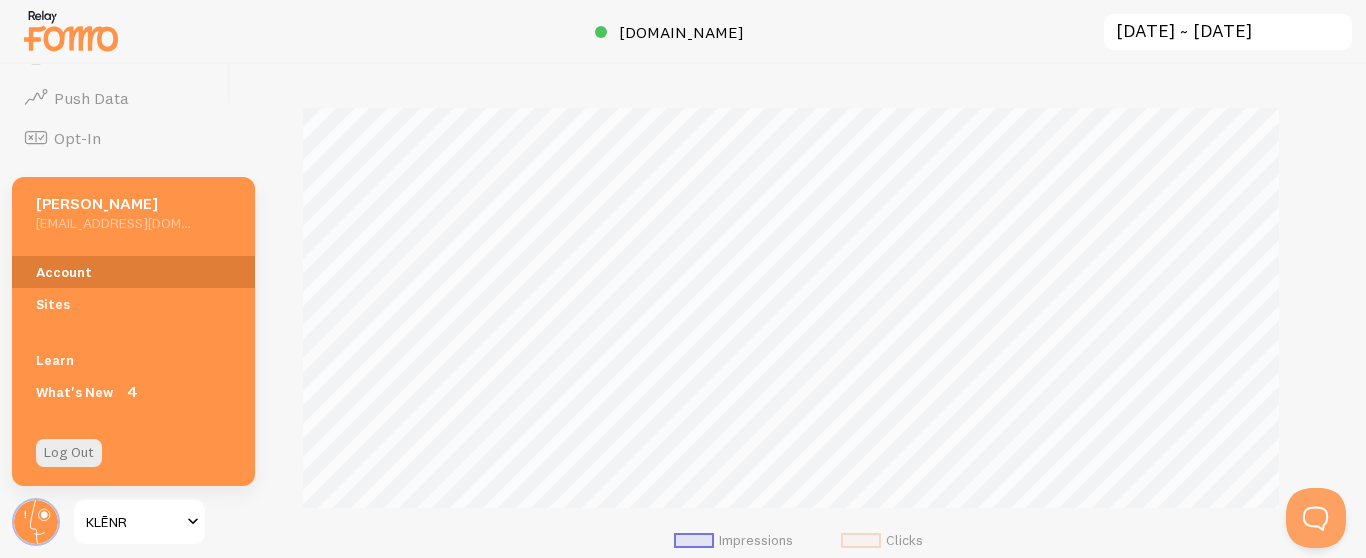 click on "Account" at bounding box center (133, 272) 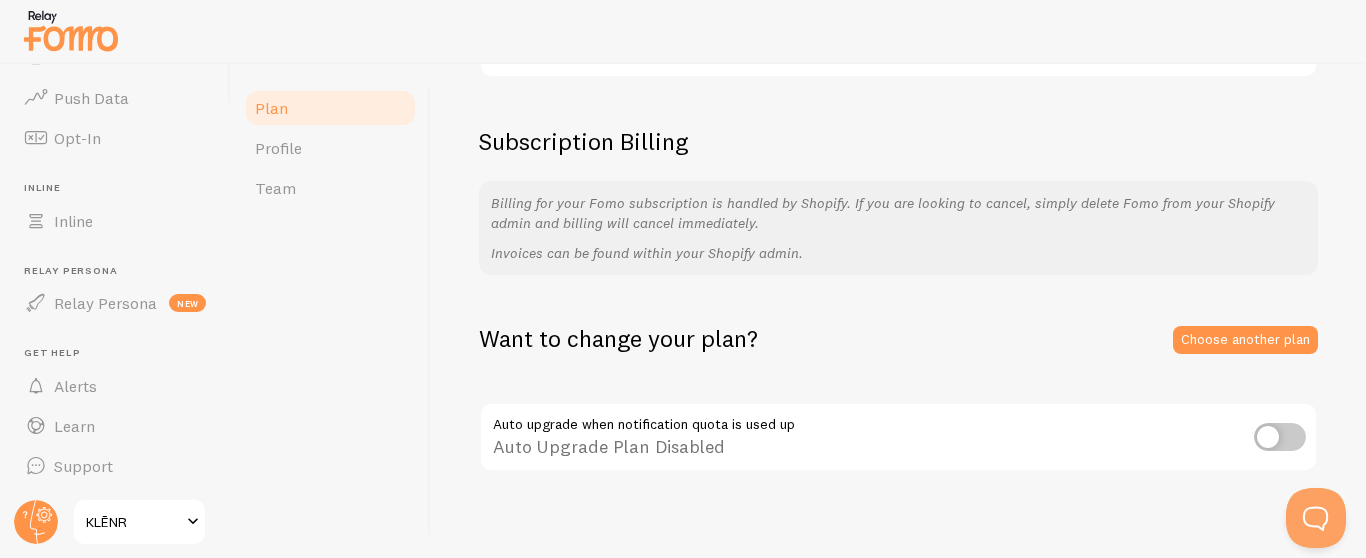 scroll, scrollTop: 432, scrollLeft: 0, axis: vertical 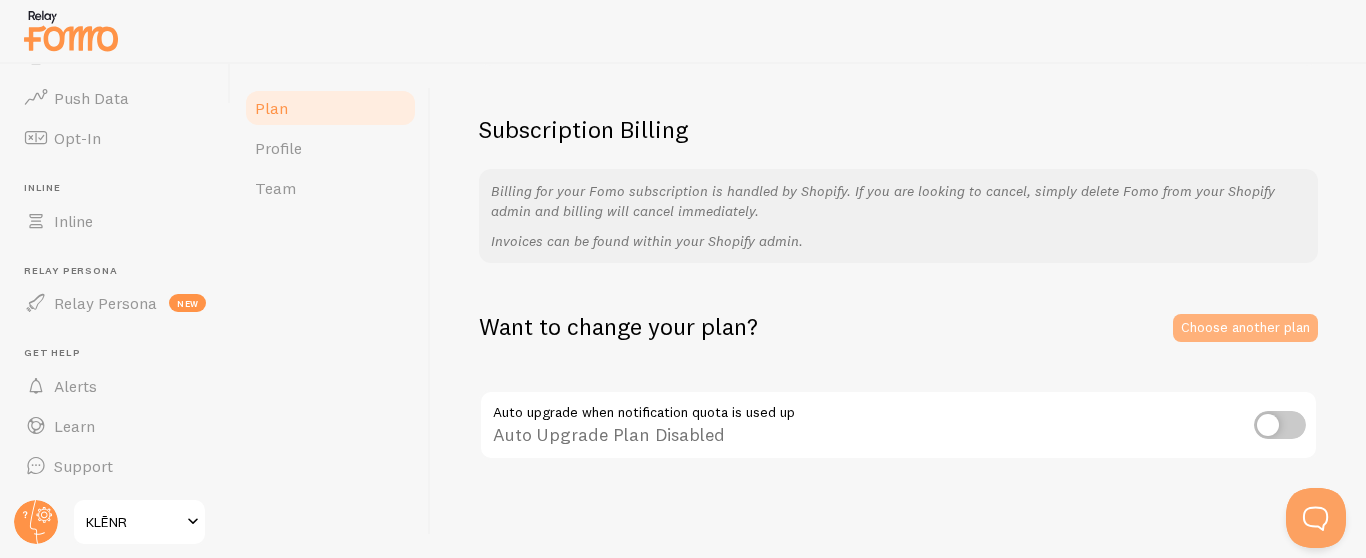 click on "Choose another plan" at bounding box center [1245, 328] 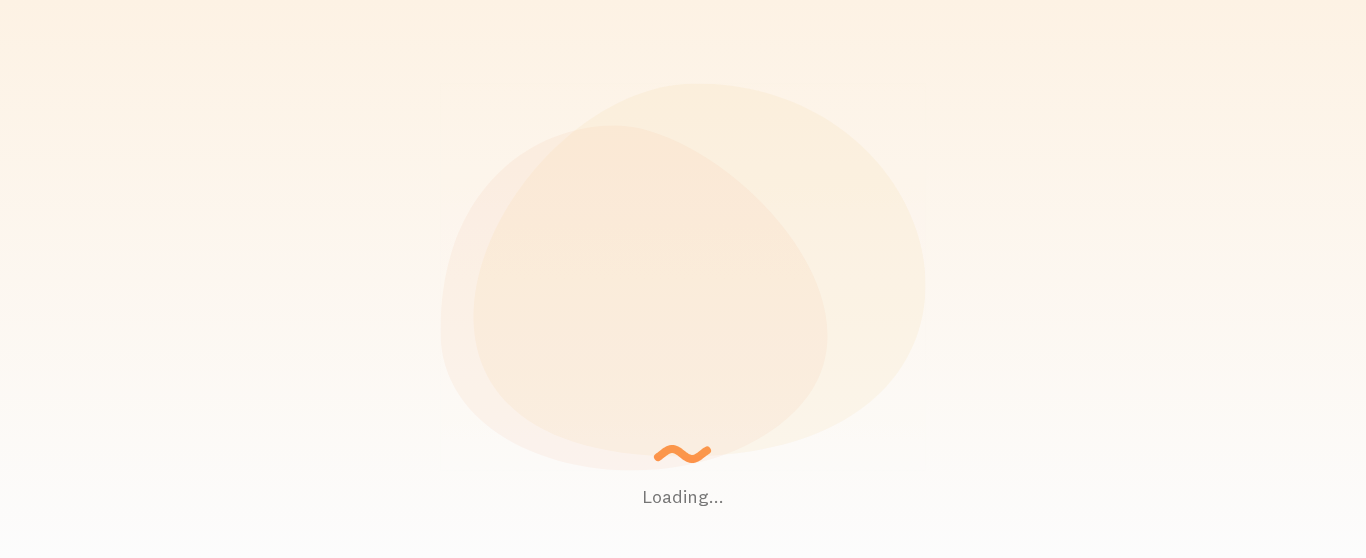 scroll, scrollTop: 0, scrollLeft: 0, axis: both 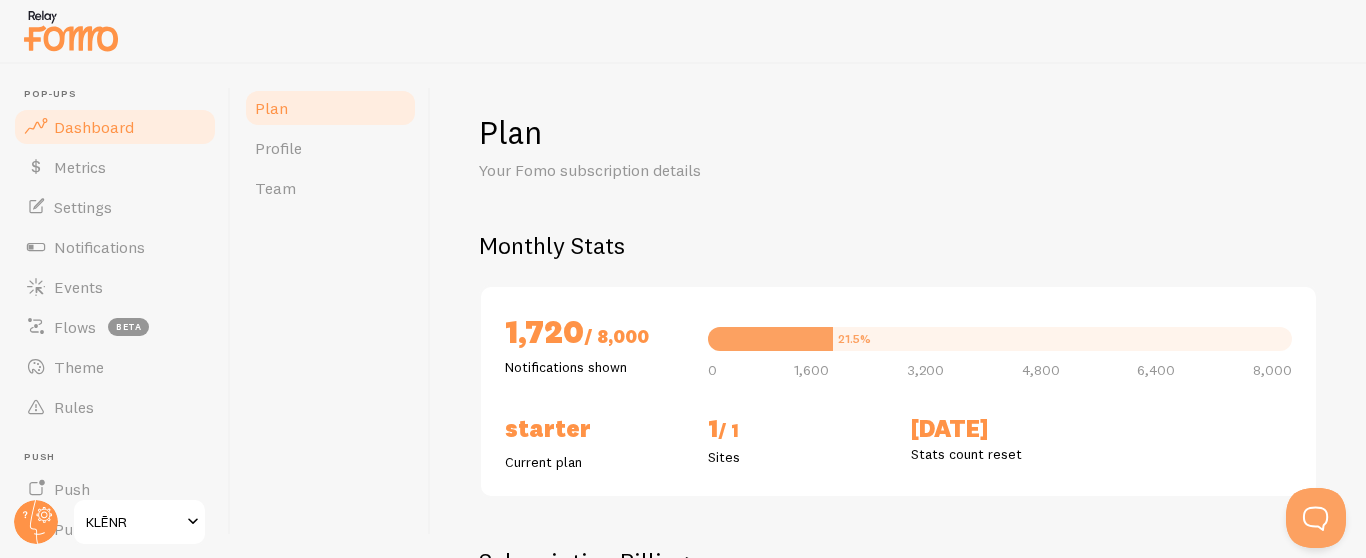 click on "Dashboard" at bounding box center [94, 127] 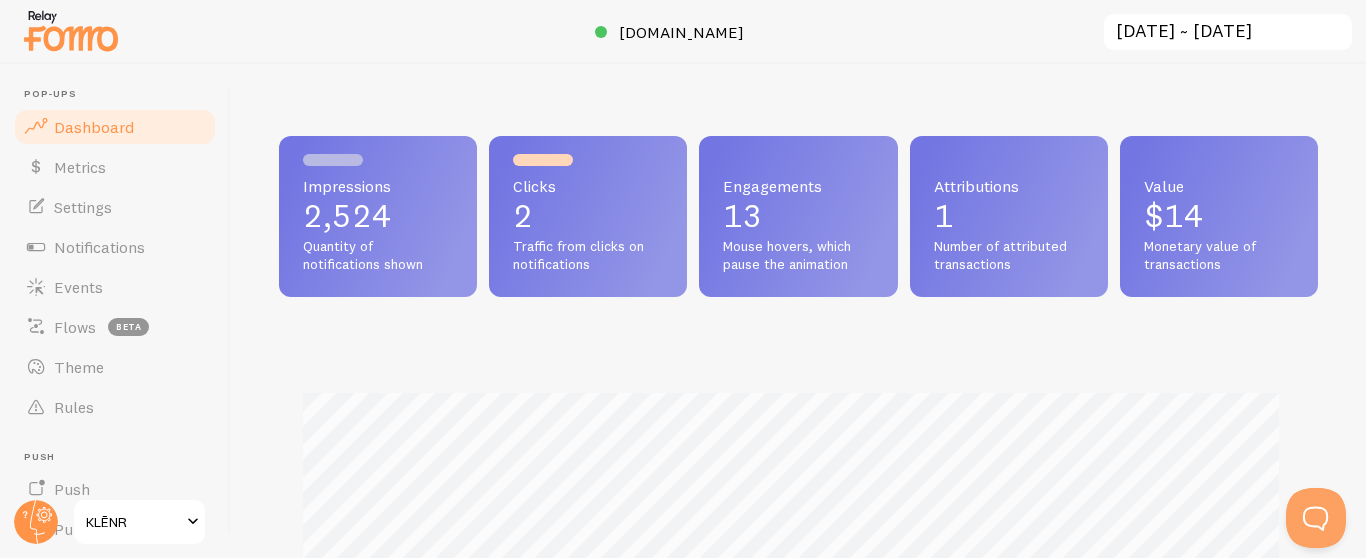 scroll, scrollTop: 999474, scrollLeft: 998976, axis: both 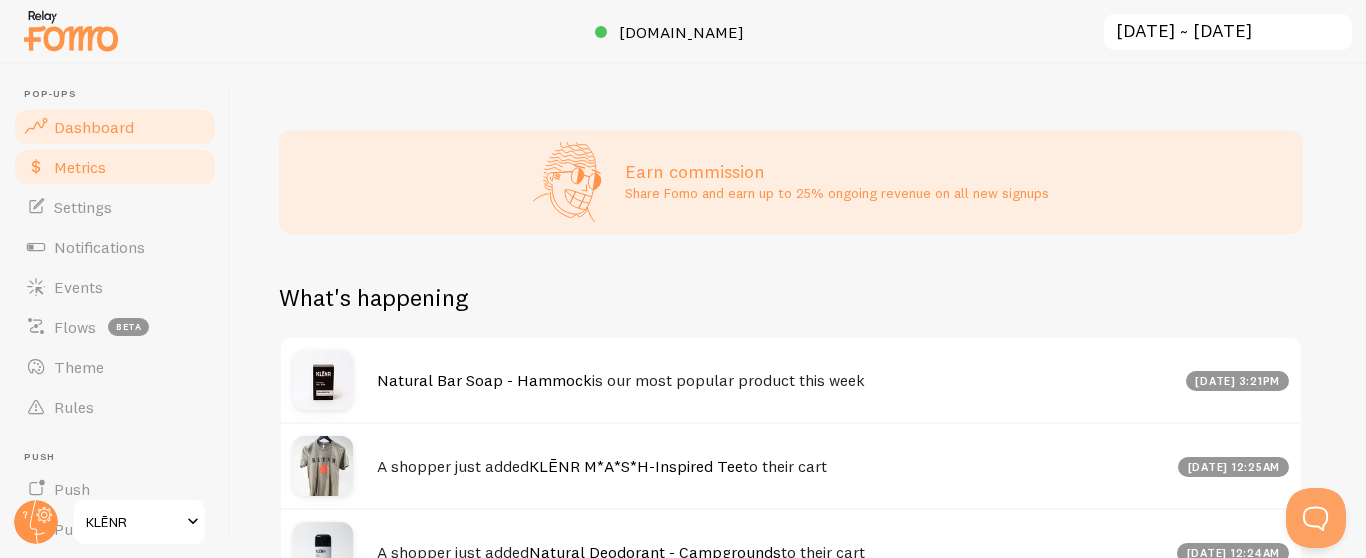 click on "Metrics" at bounding box center [80, 167] 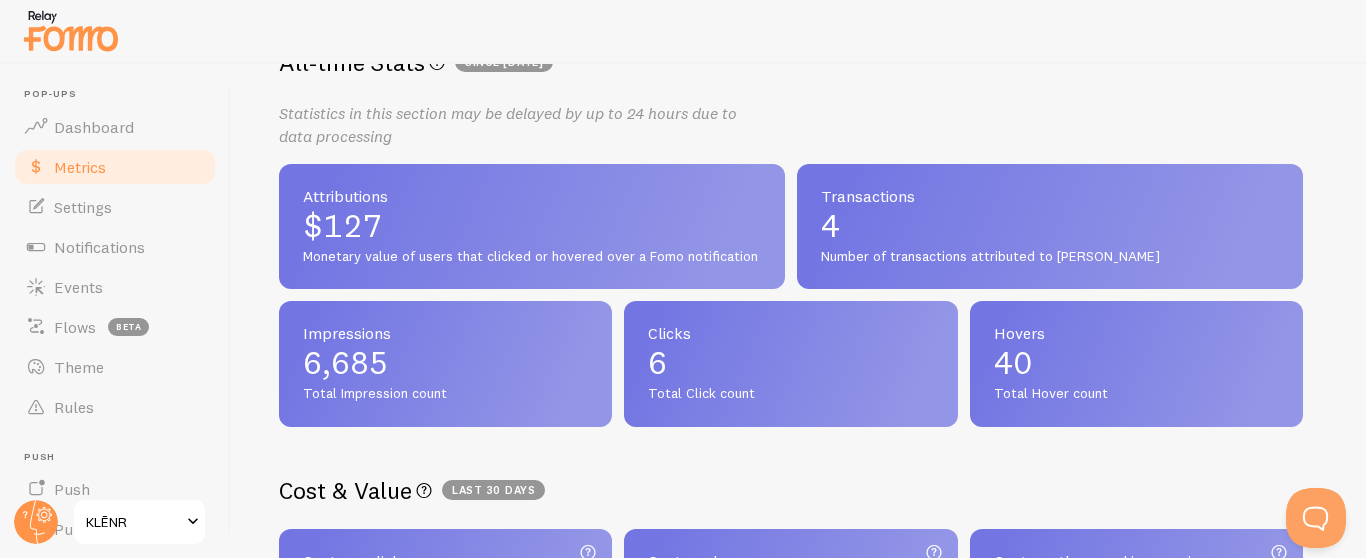scroll, scrollTop: 110, scrollLeft: 0, axis: vertical 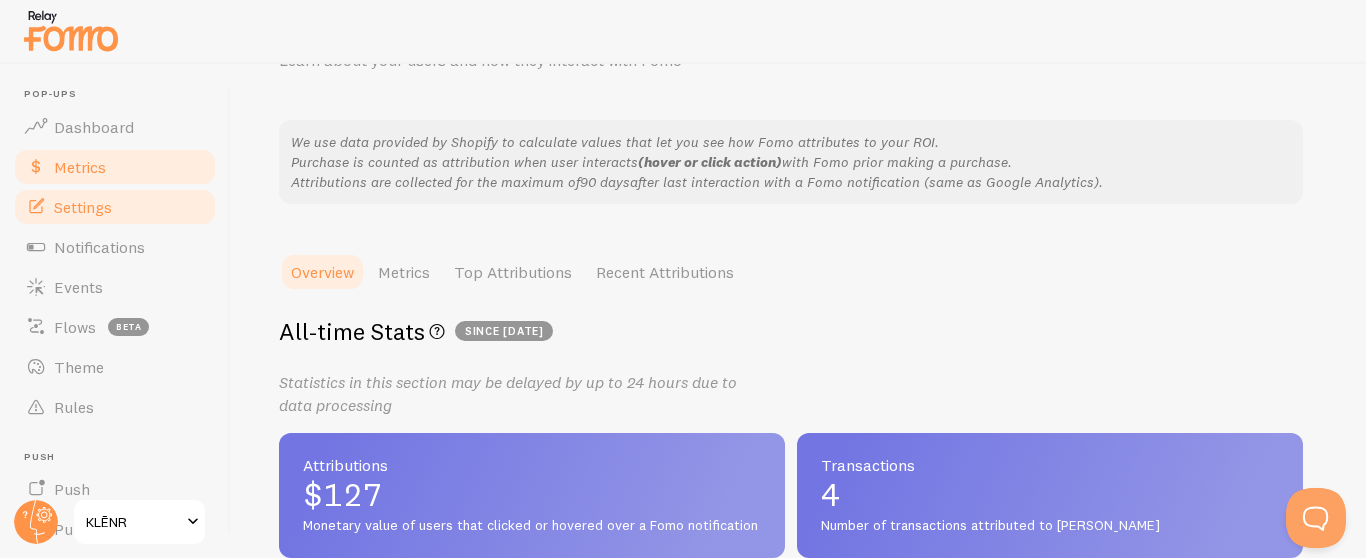 click on "Settings" at bounding box center (115, 207) 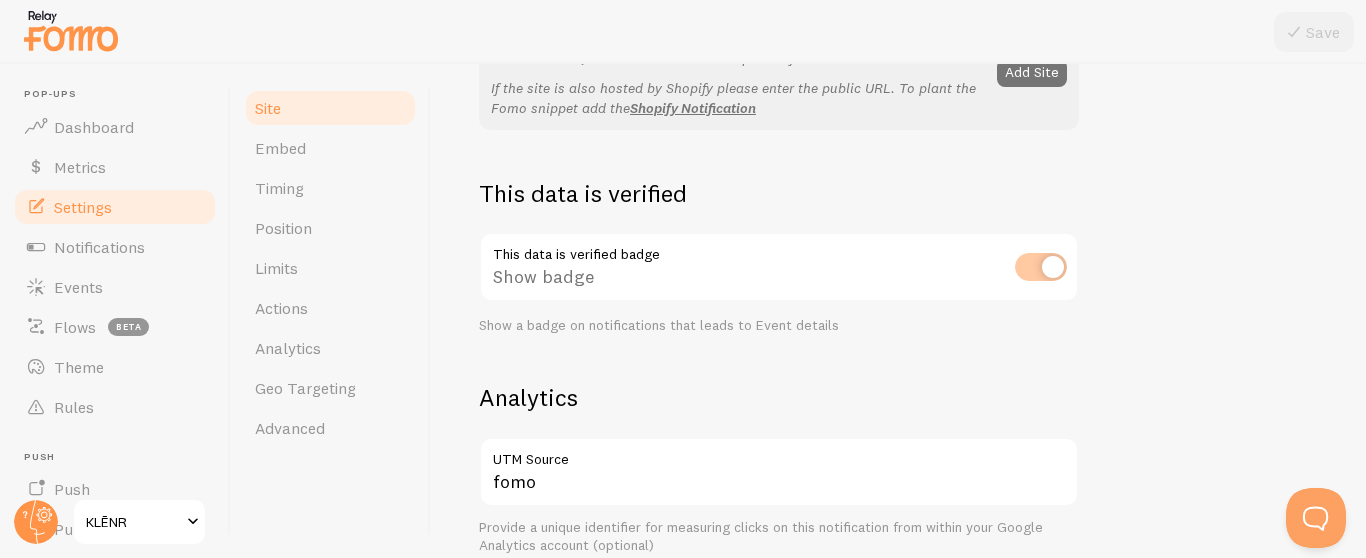 scroll, scrollTop: 234, scrollLeft: 0, axis: vertical 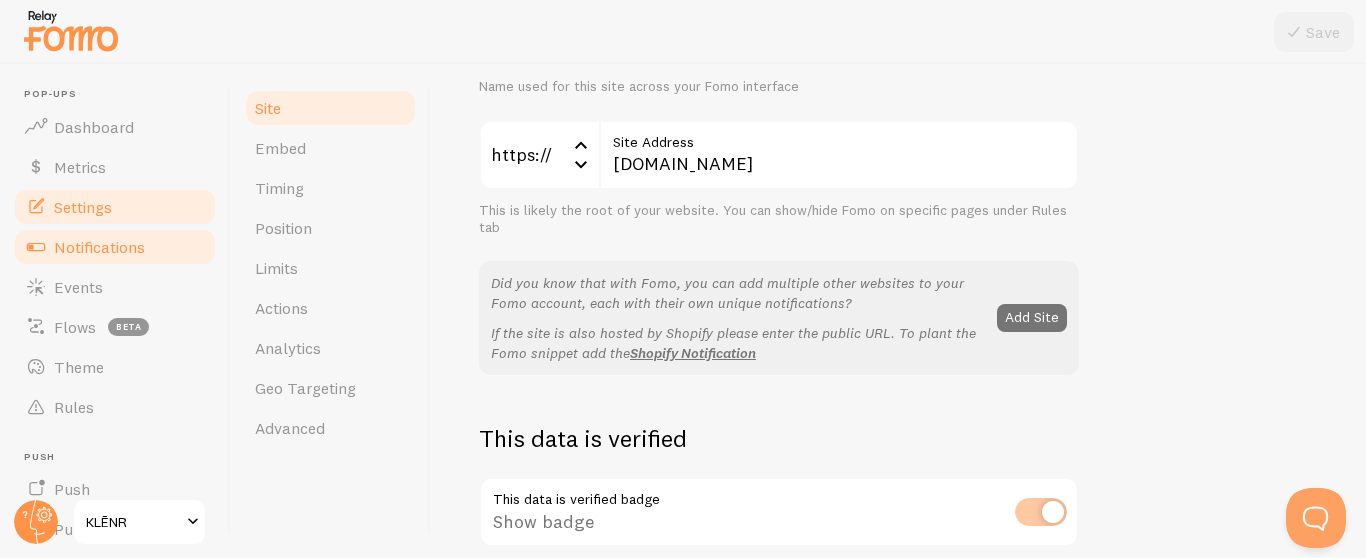 click on "Notifications" at bounding box center [99, 247] 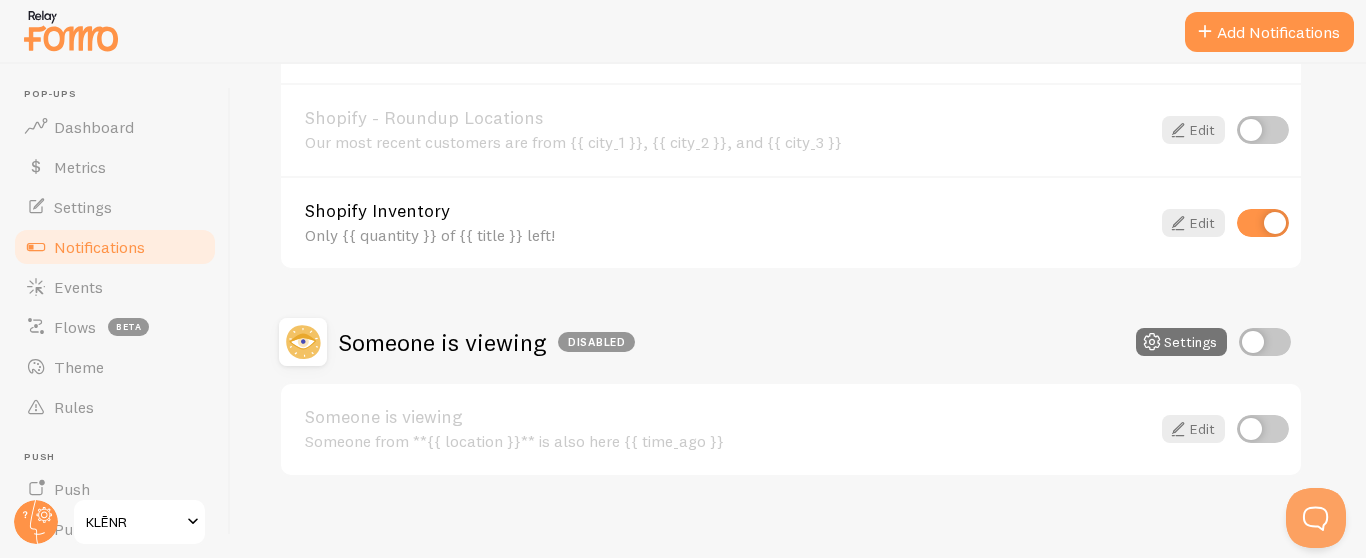 scroll, scrollTop: 1146, scrollLeft: 0, axis: vertical 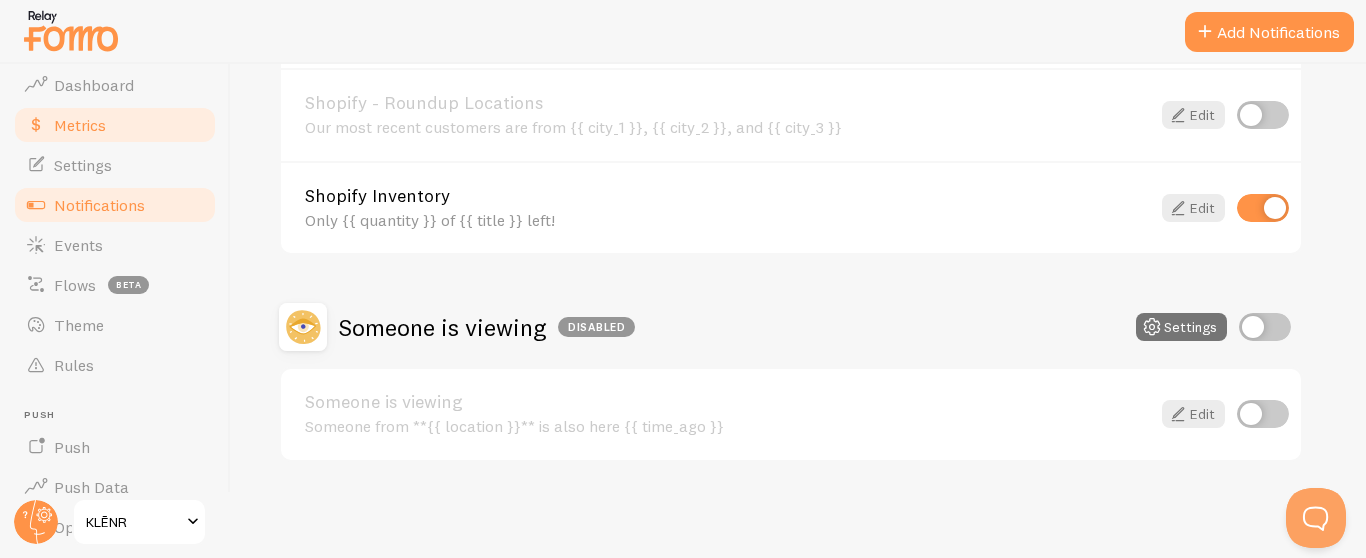 click on "Metrics" at bounding box center [115, 125] 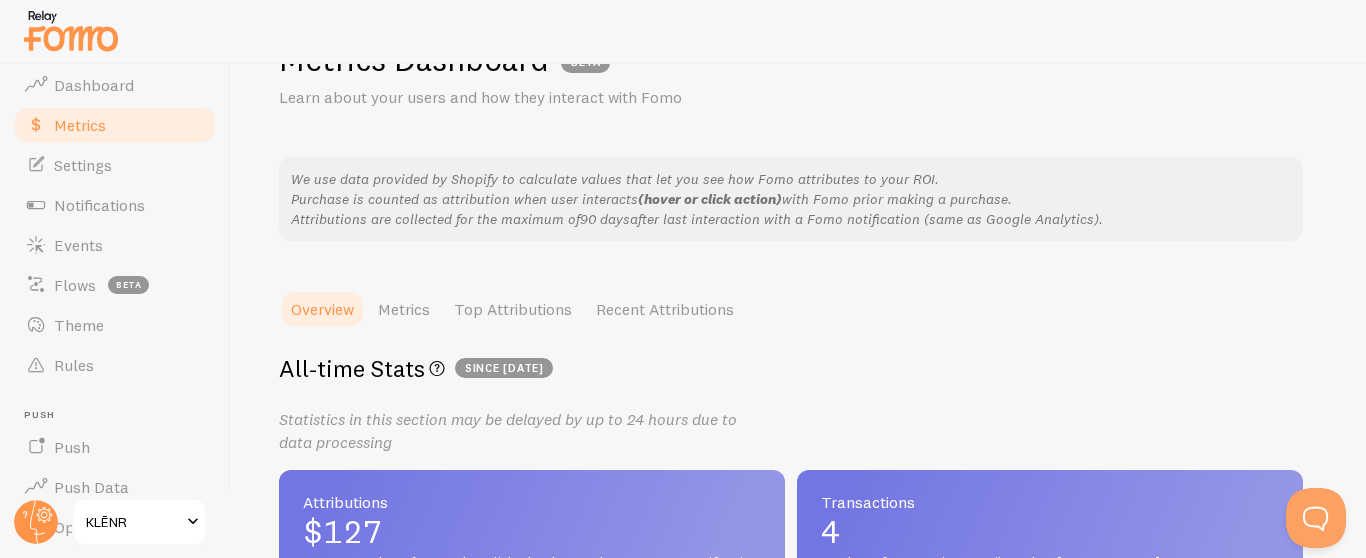 scroll, scrollTop: 0, scrollLeft: 0, axis: both 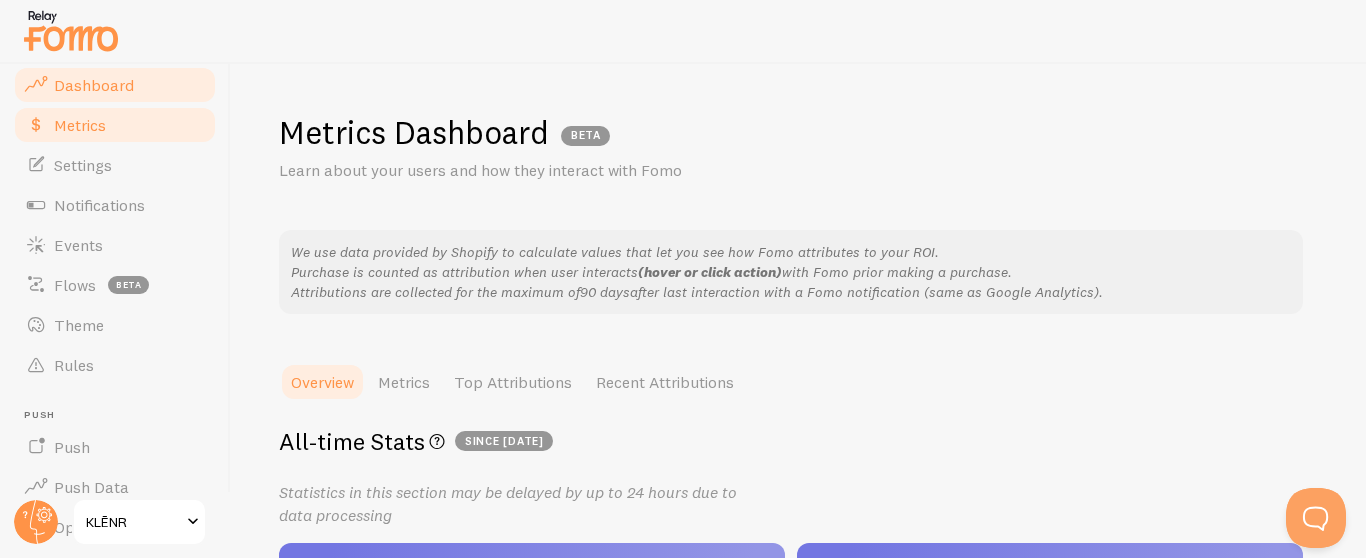 click on "Dashboard" at bounding box center (94, 85) 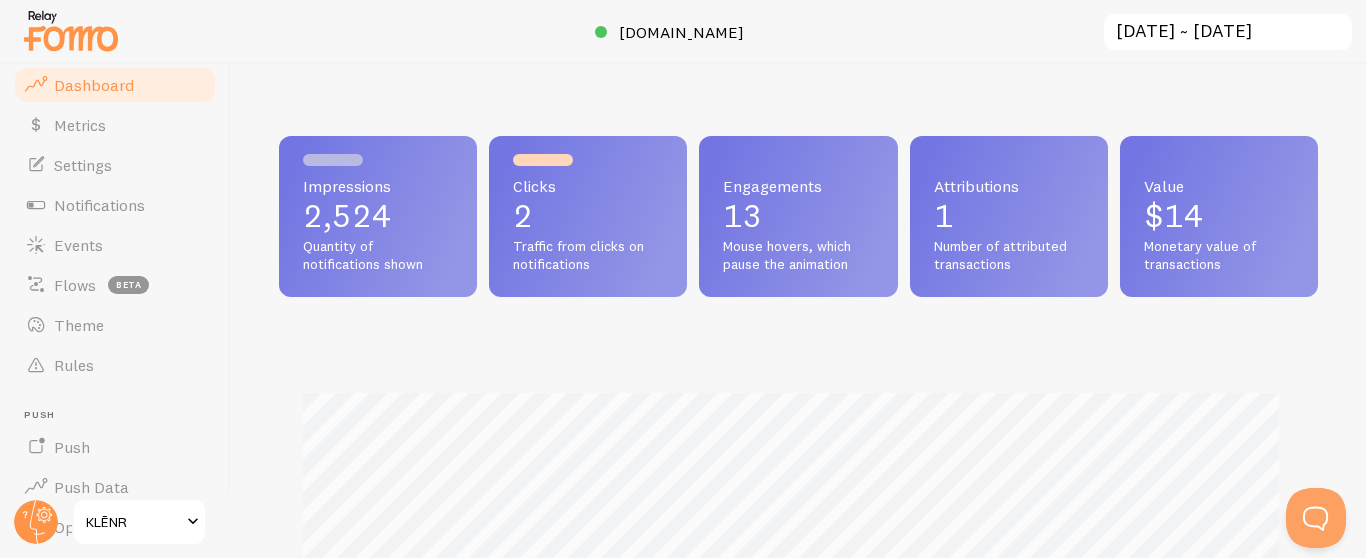 scroll, scrollTop: 999474, scrollLeft: 998976, axis: both 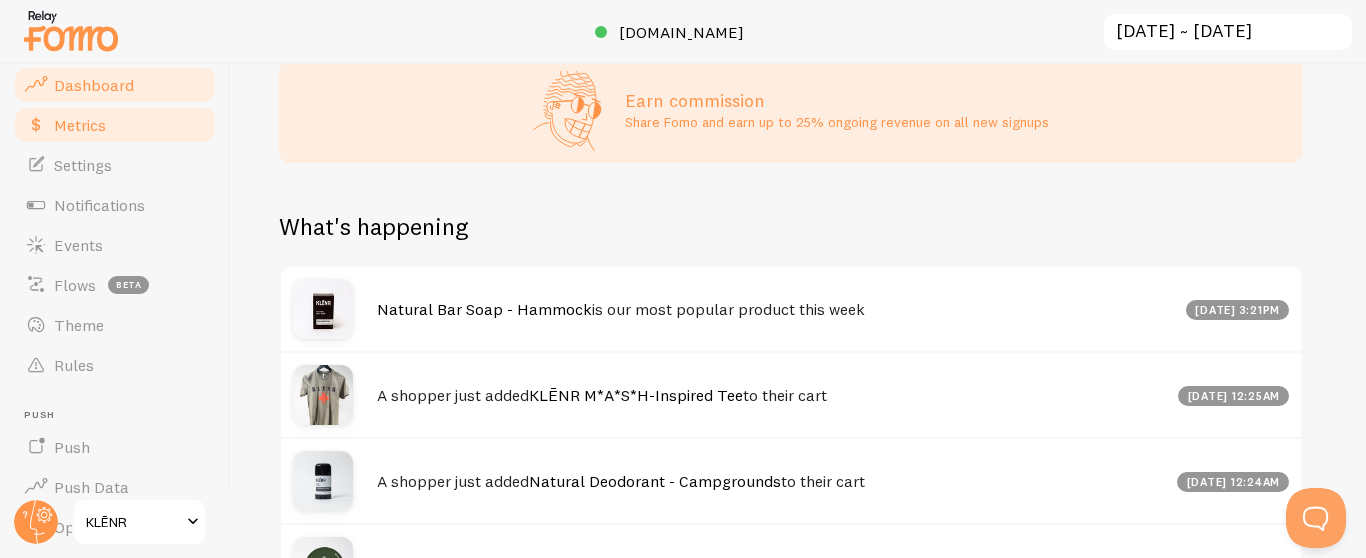 click on "Metrics" at bounding box center [80, 125] 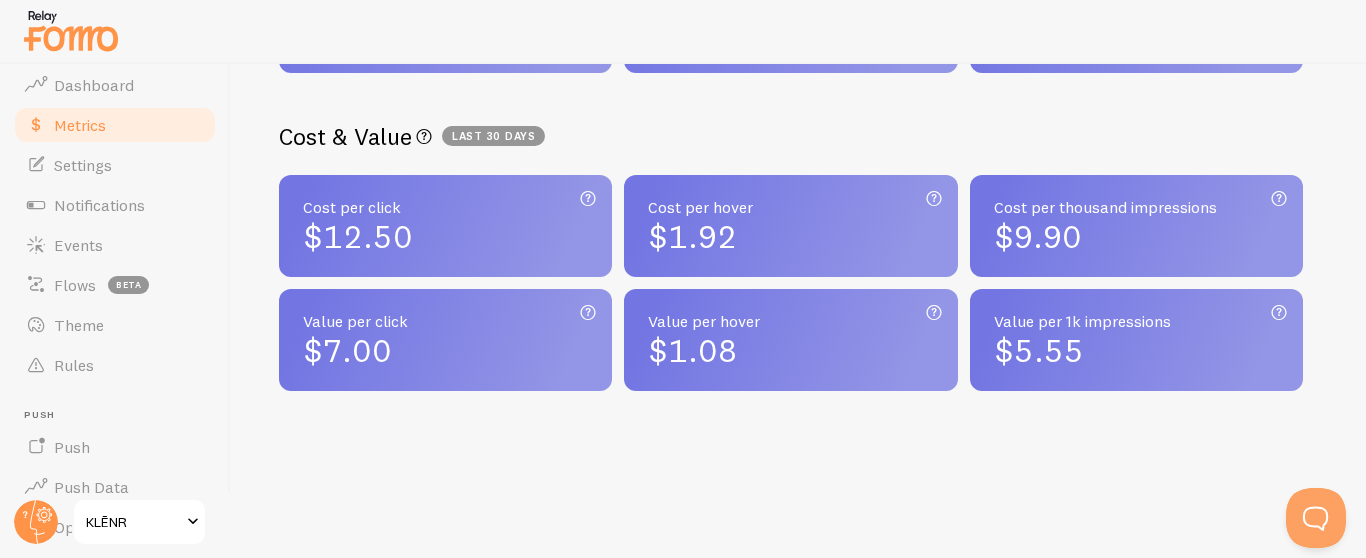scroll, scrollTop: 734, scrollLeft: 0, axis: vertical 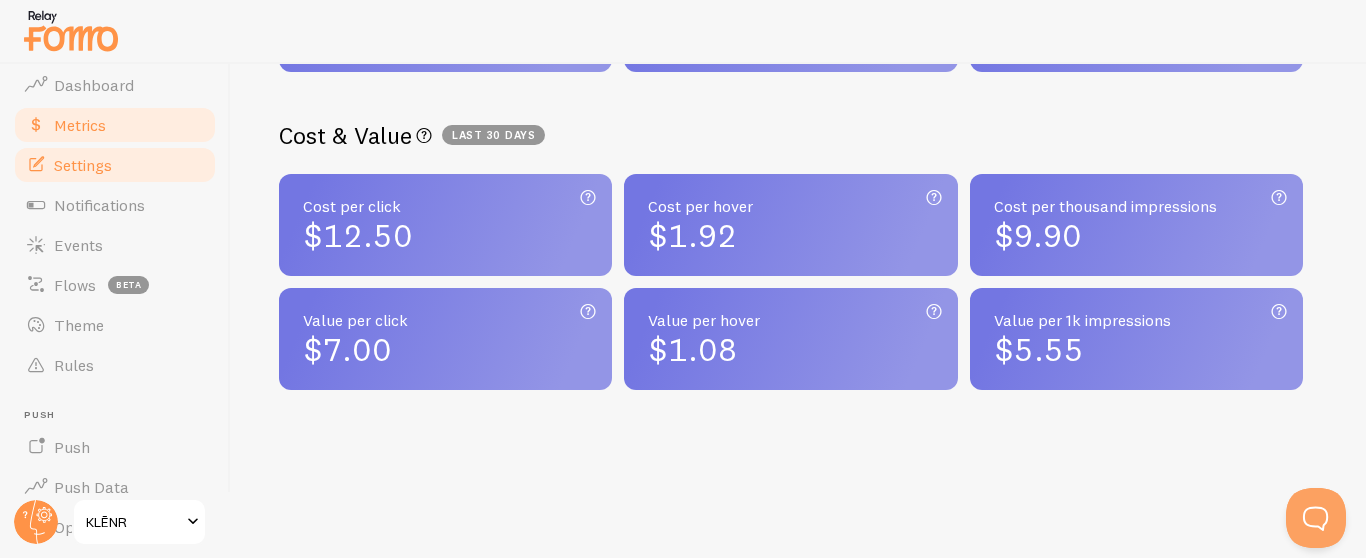 click on "Settings" at bounding box center [115, 165] 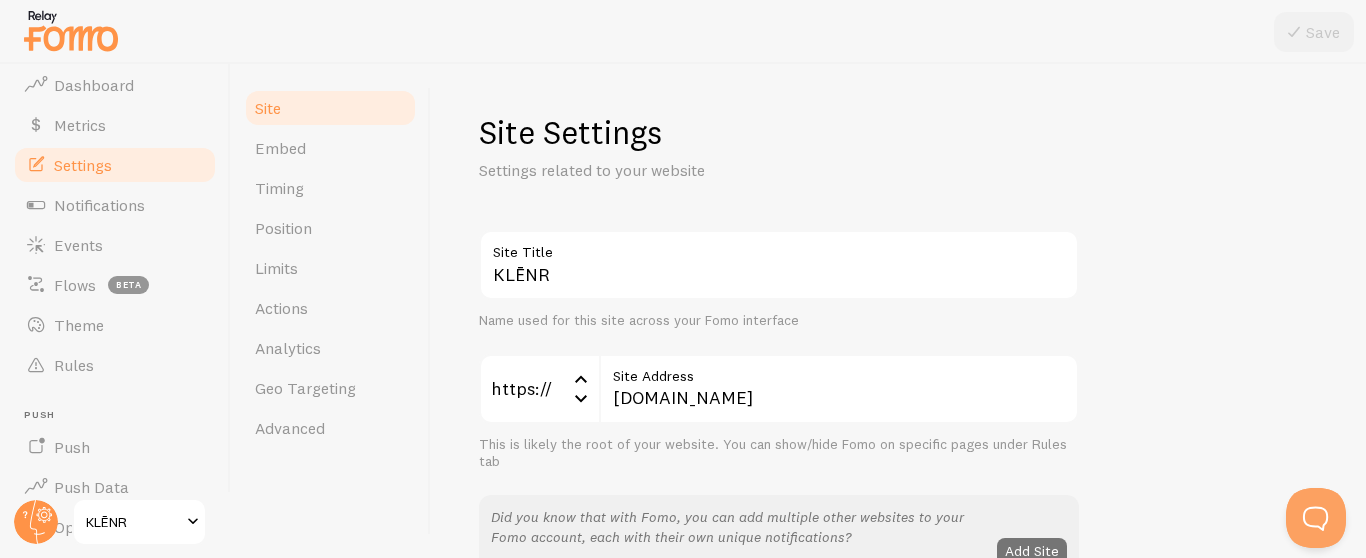 scroll, scrollTop: 4, scrollLeft: 0, axis: vertical 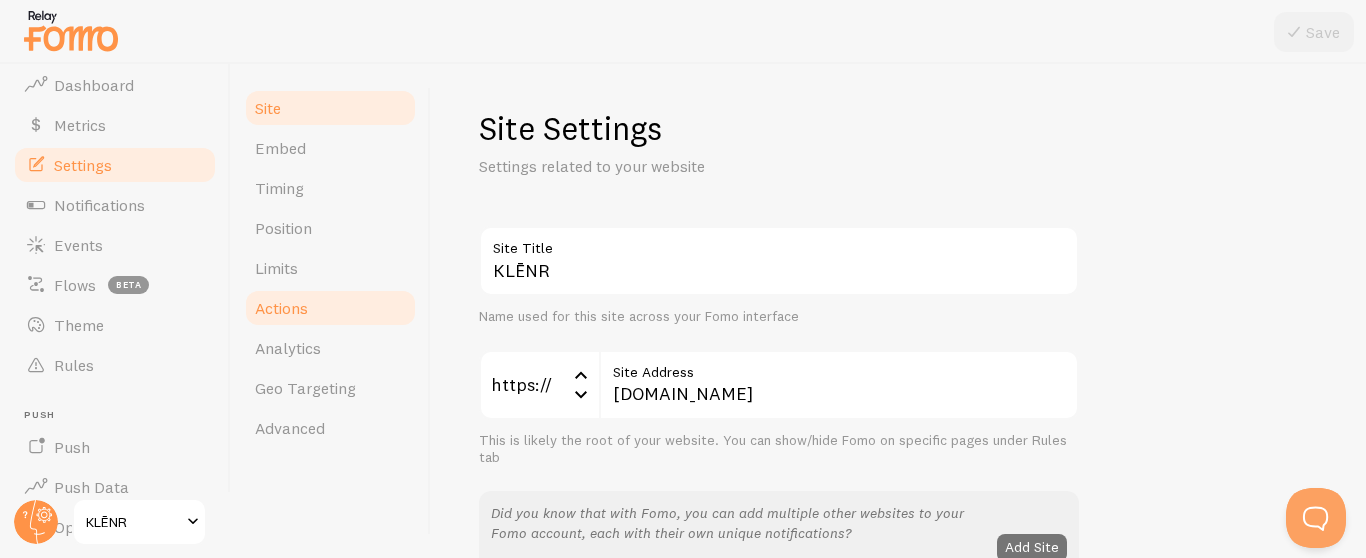 click on "Actions" at bounding box center [330, 308] 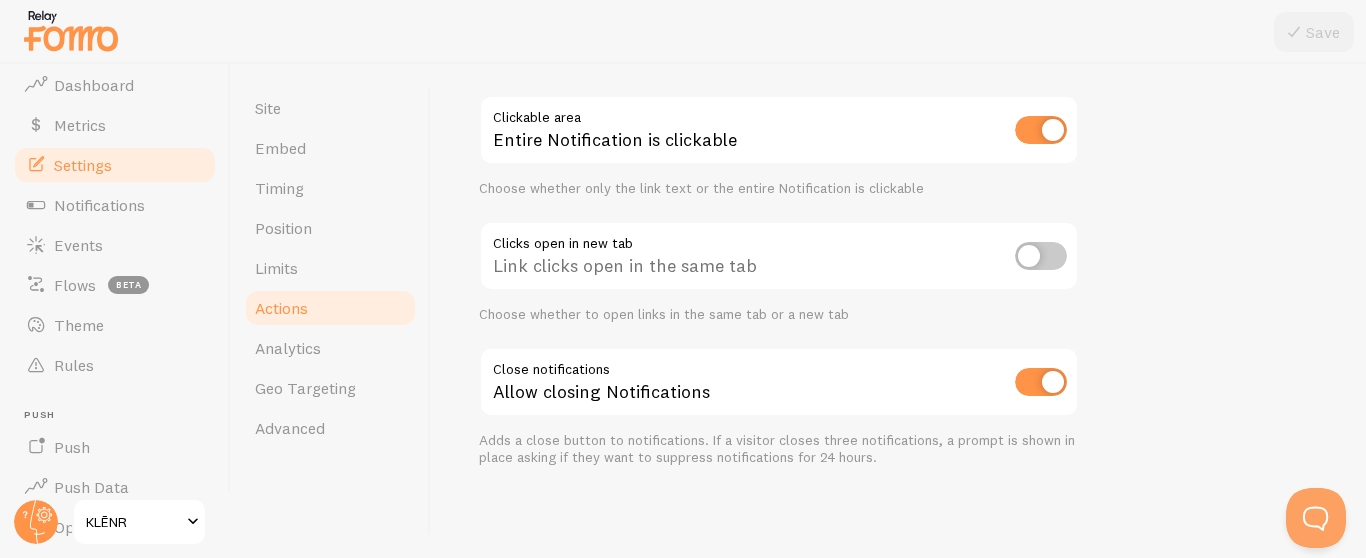 scroll, scrollTop: 140, scrollLeft: 0, axis: vertical 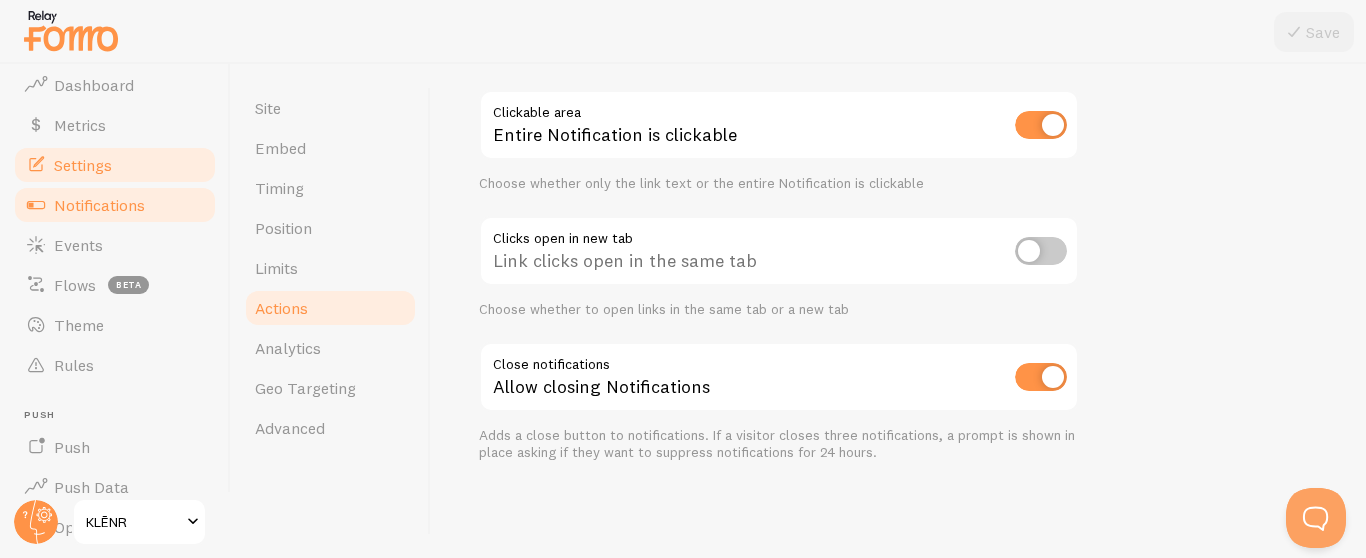 click on "Notifications" at bounding box center [115, 205] 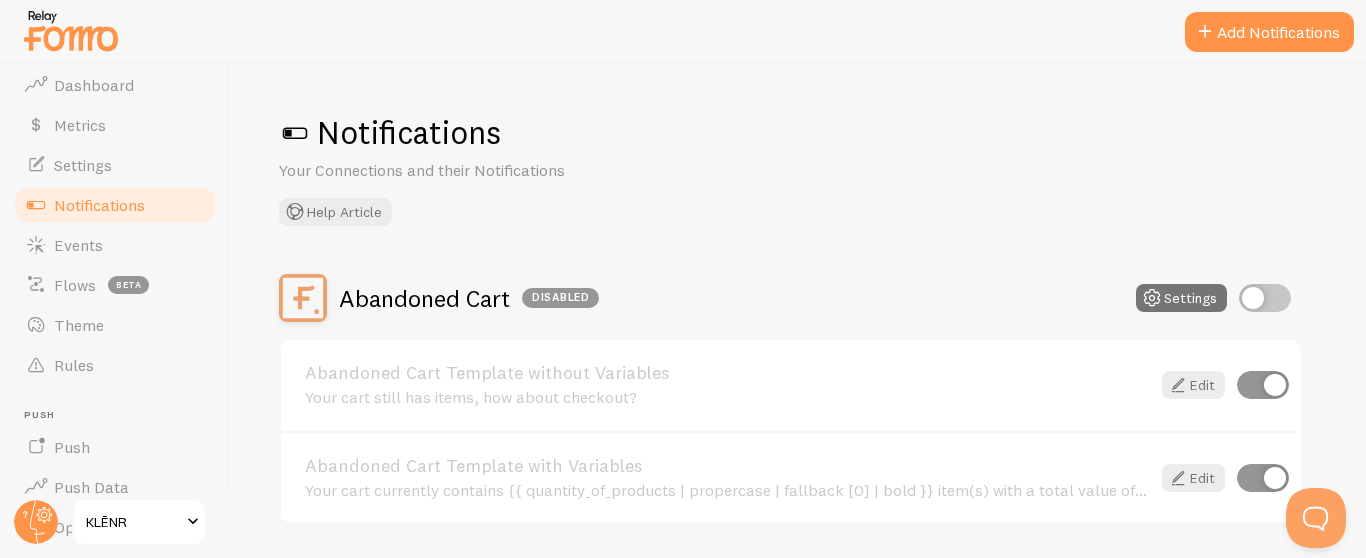 click at bounding box center [295, 133] 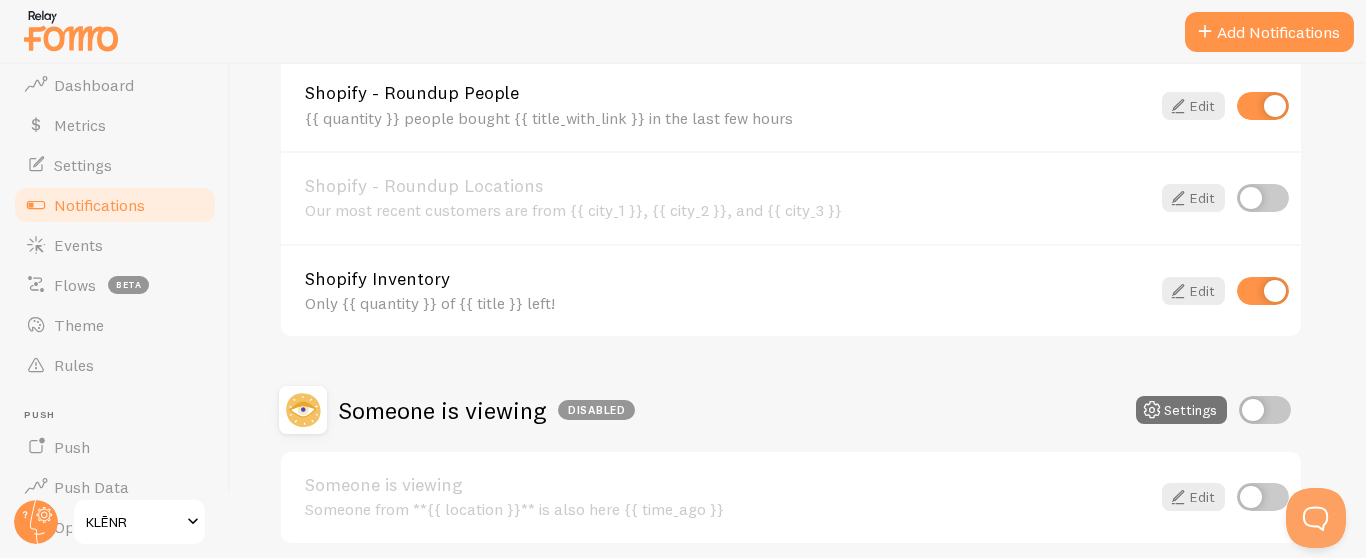 scroll, scrollTop: 1146, scrollLeft: 0, axis: vertical 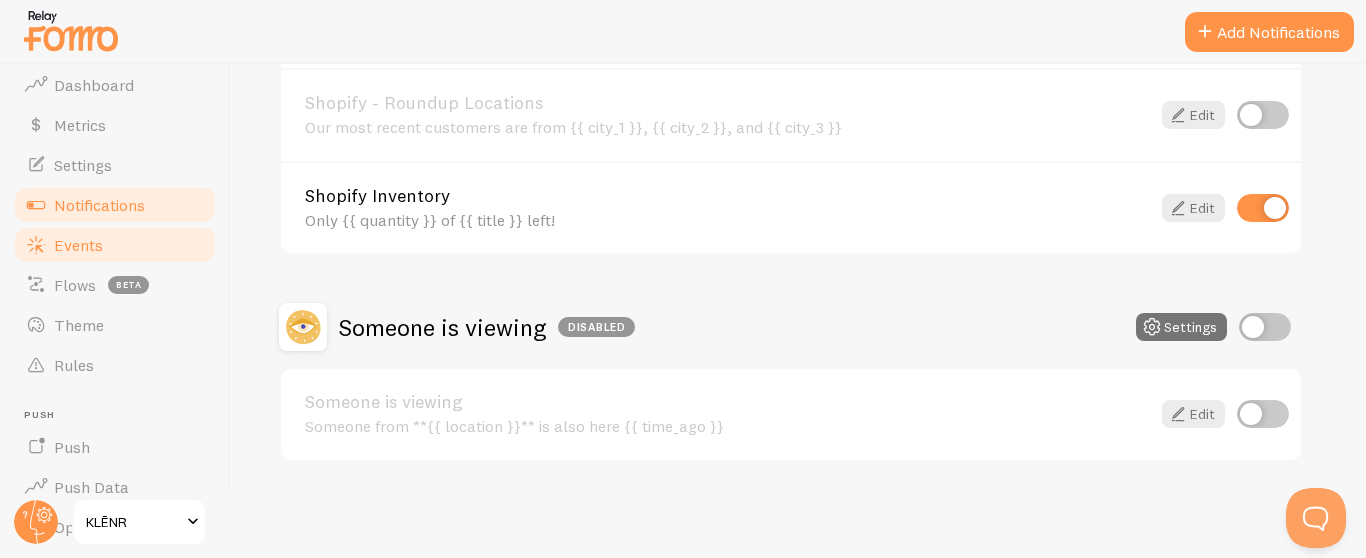 click on "Events" at bounding box center (115, 245) 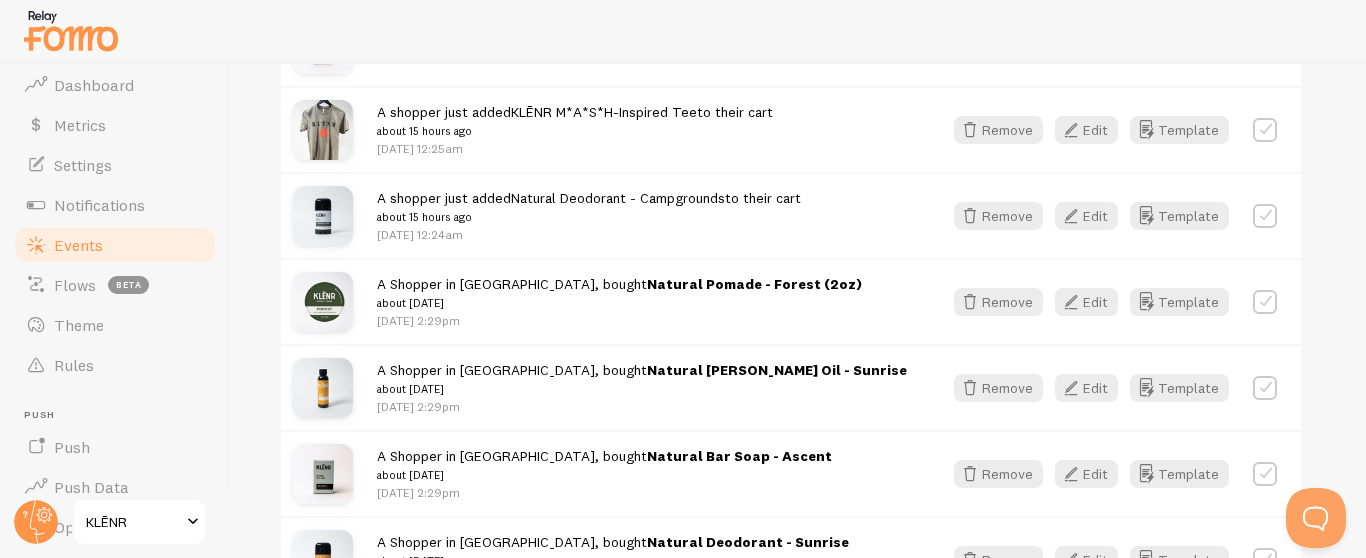 scroll, scrollTop: 611, scrollLeft: 0, axis: vertical 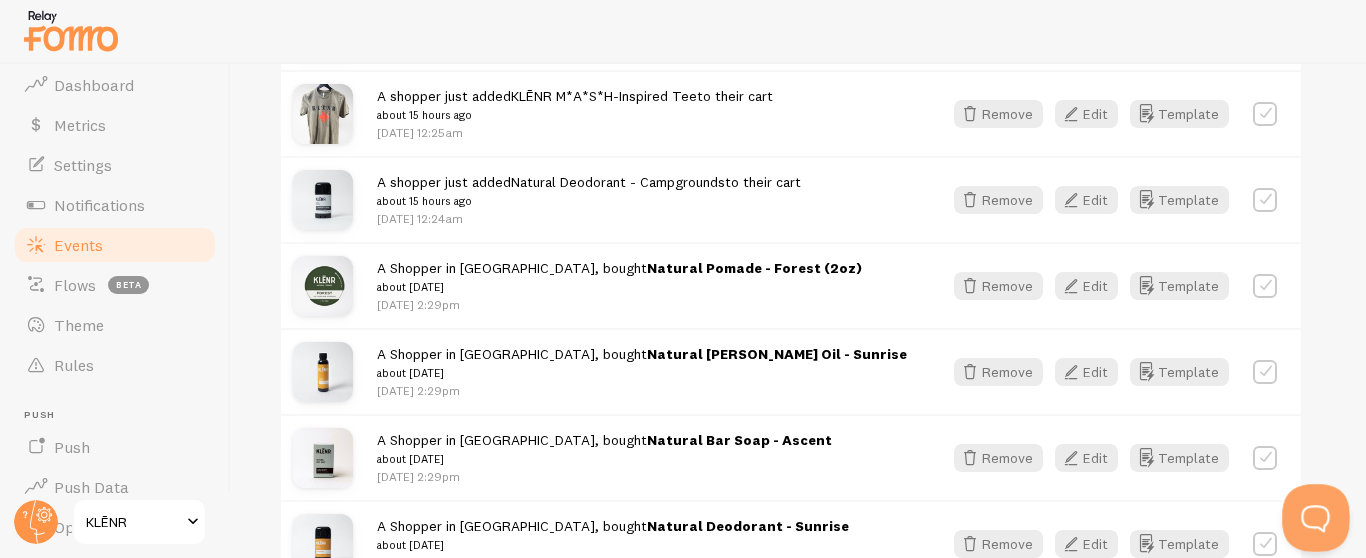 click at bounding box center (1312, 514) 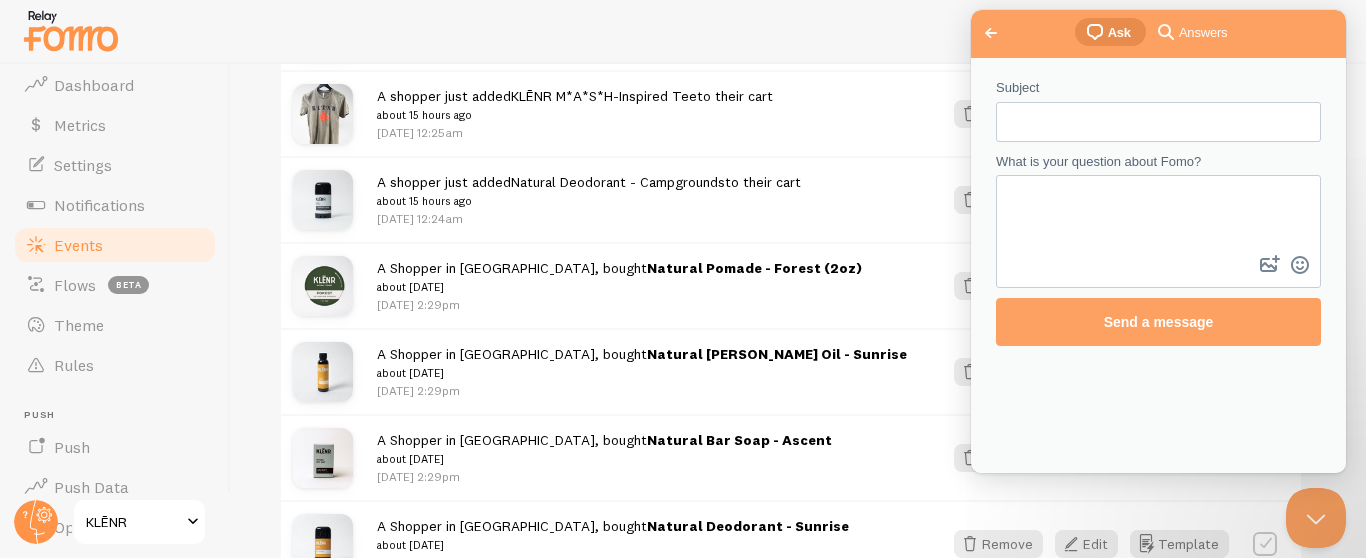 scroll, scrollTop: 0, scrollLeft: 0, axis: both 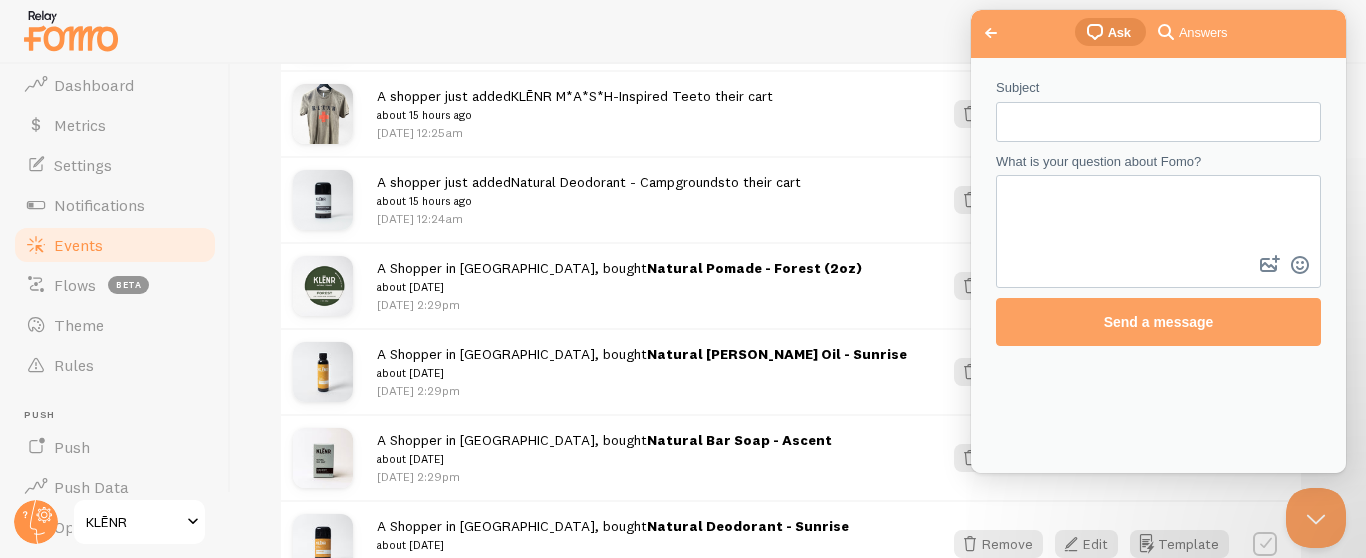 click on "Subject" at bounding box center (1158, 122) 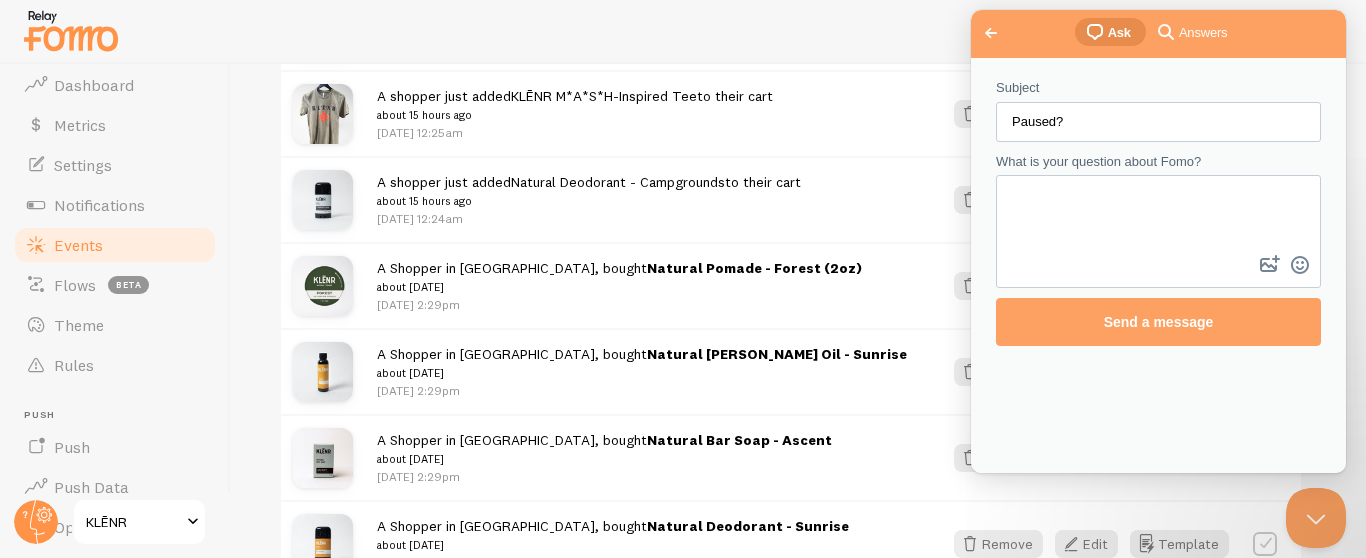 type on "Paused?" 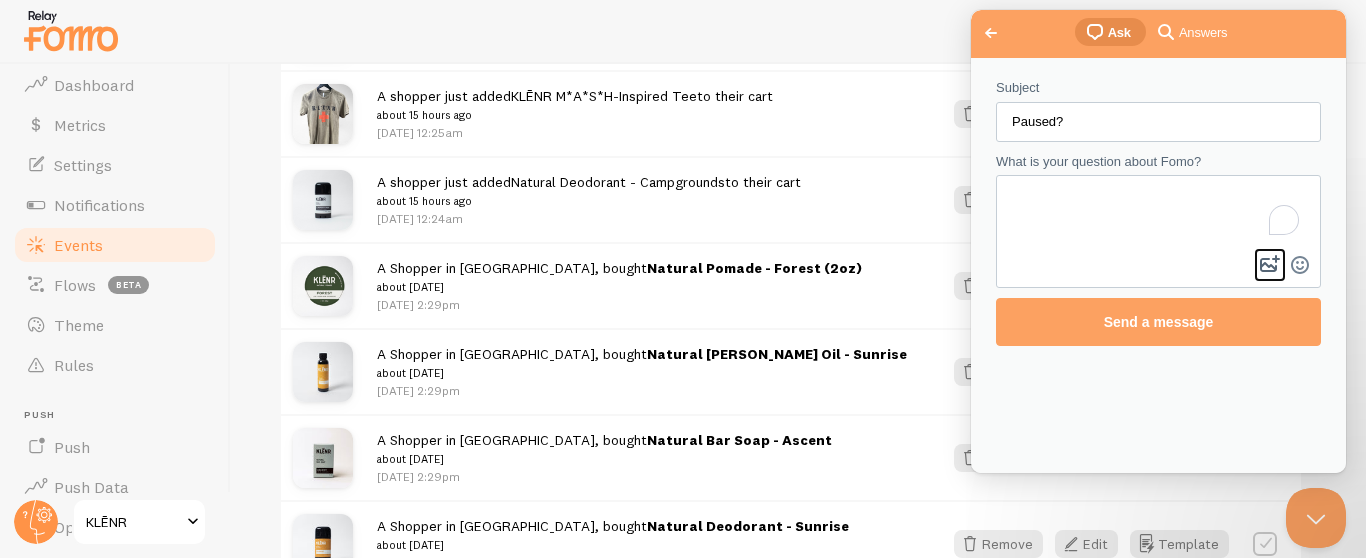 type 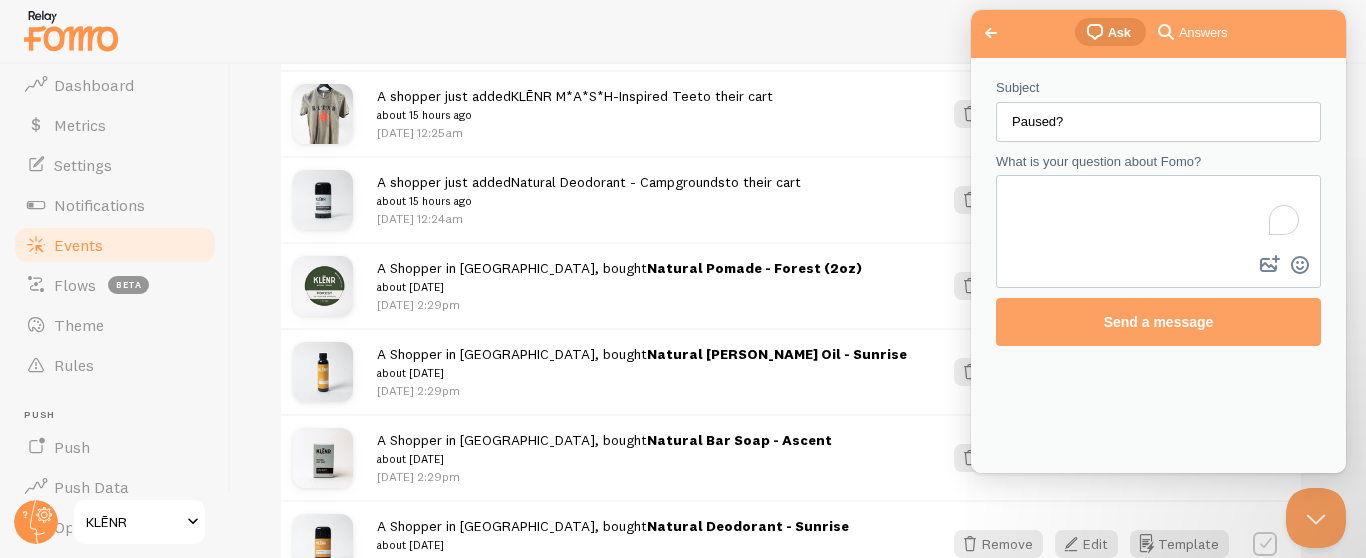 click on "What is your question about Fomo?" at bounding box center [1158, 214] 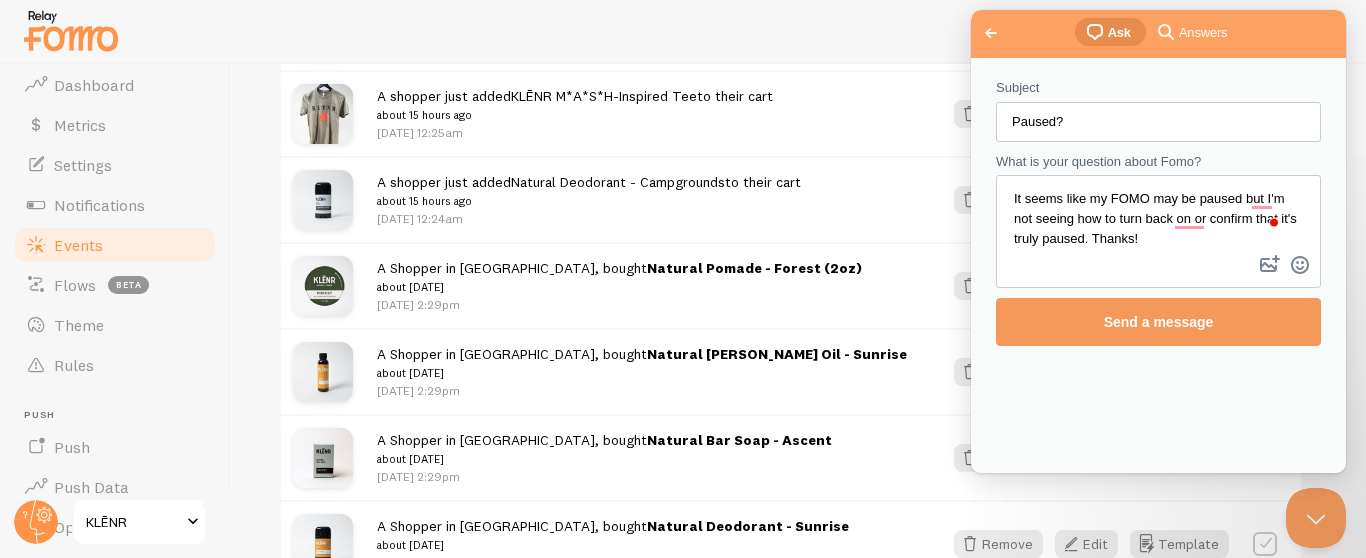 type on "It seems like my FOMO may be paused but I'm not seeing how to turn back on or confirm that it's truly paused. Thanks!" 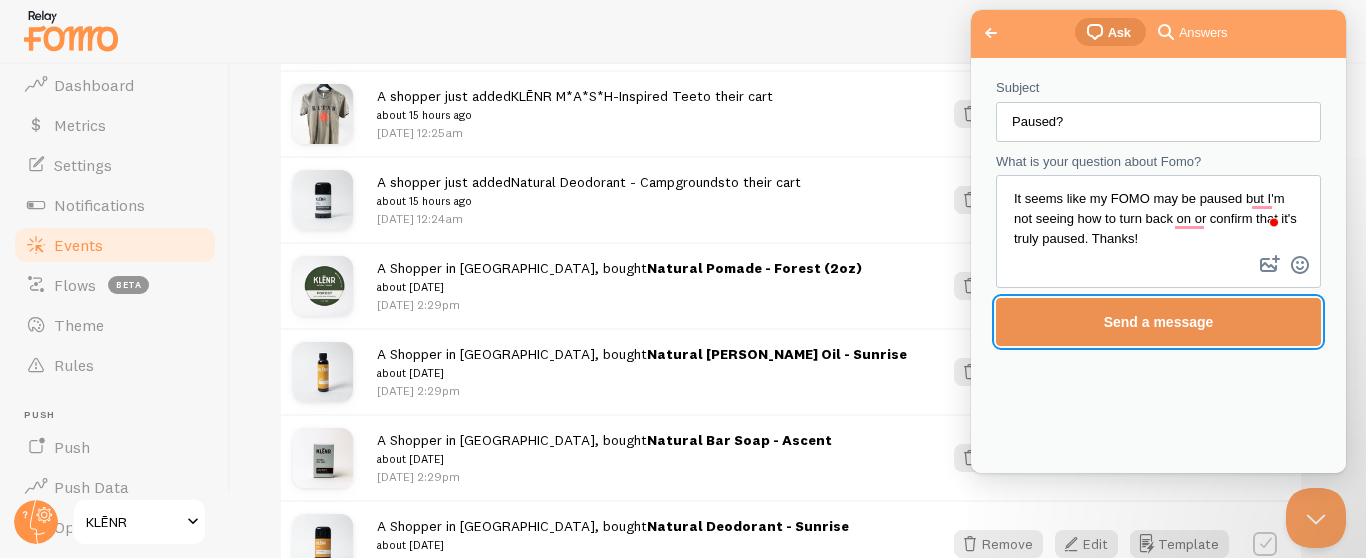 click on "Send a message" at bounding box center (1158, 322) 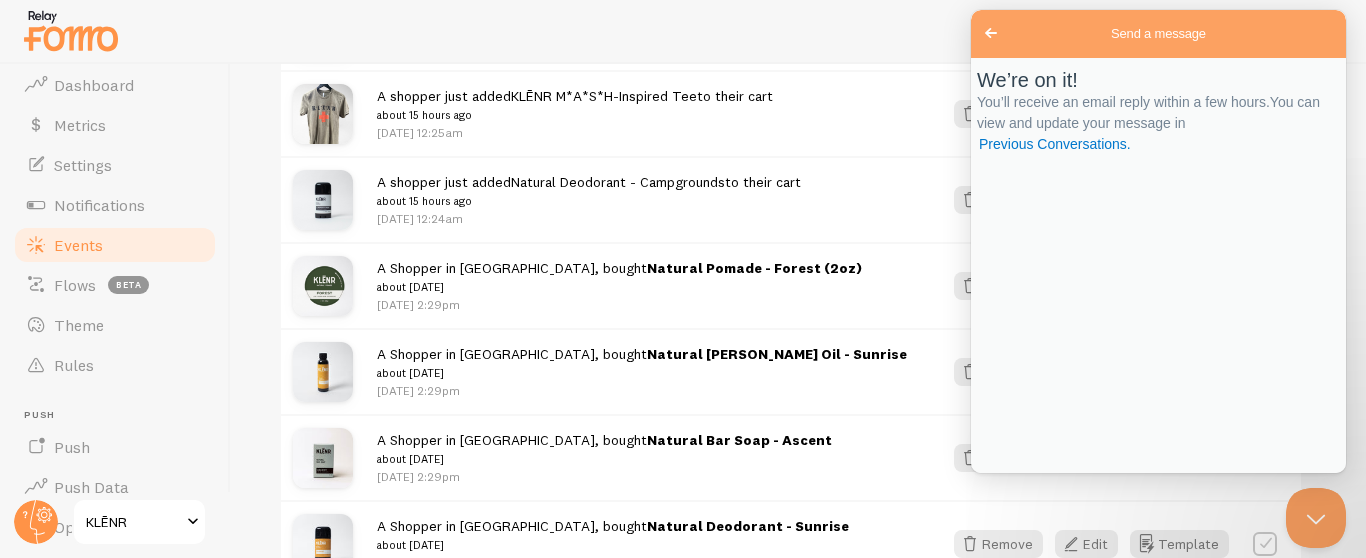 click at bounding box center [683, 32] 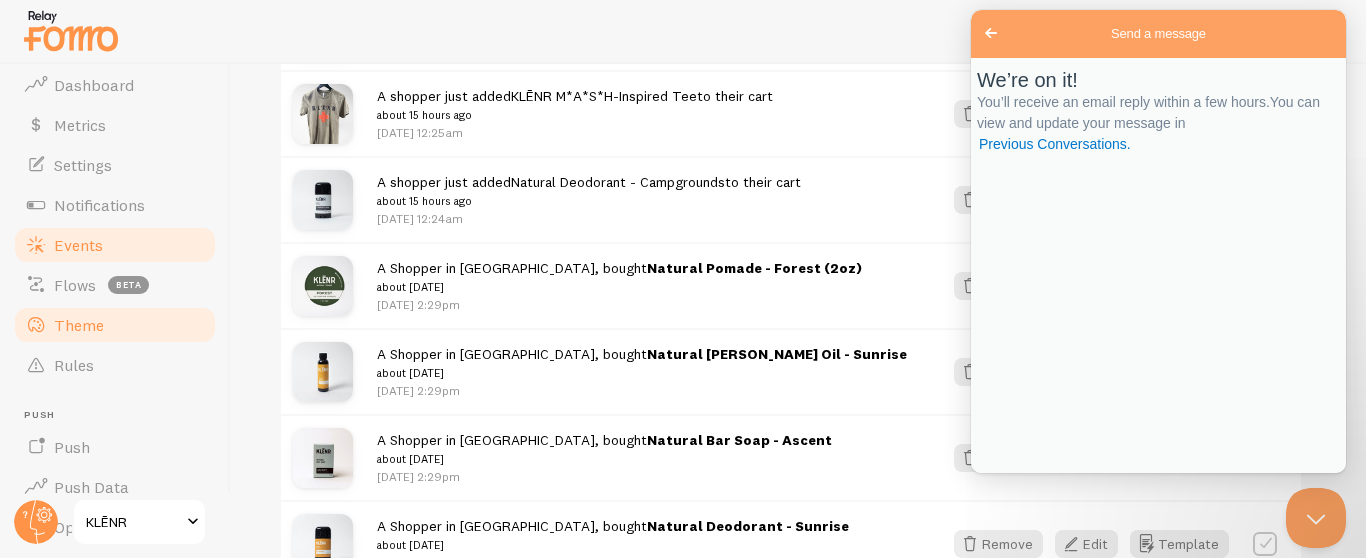 click on "Theme" at bounding box center [115, 325] 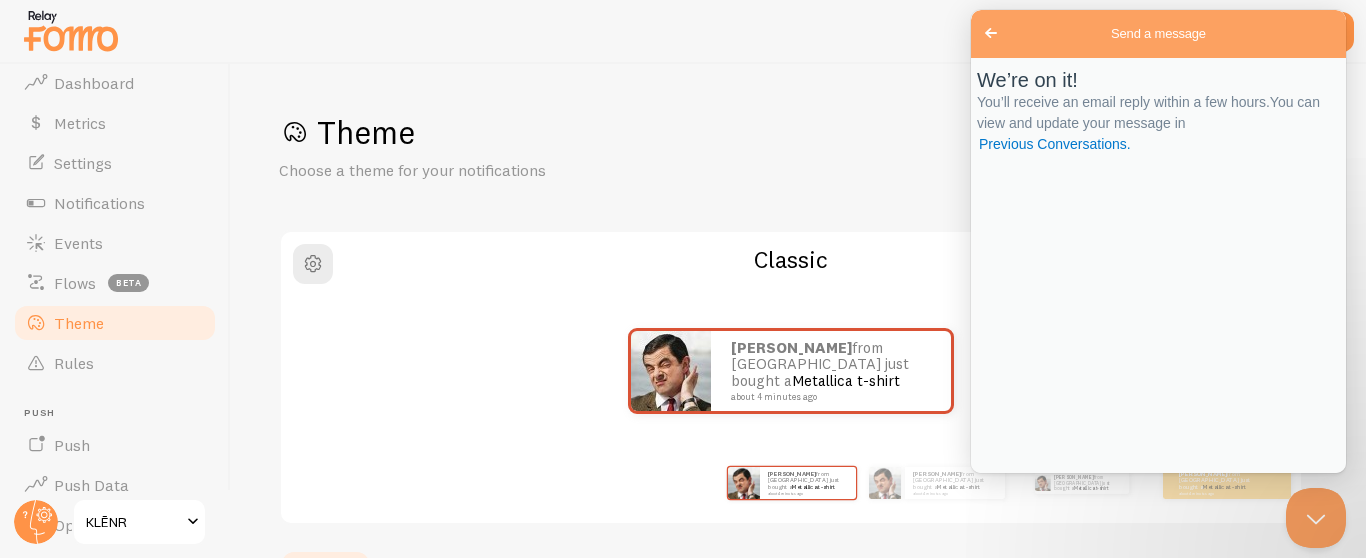 scroll, scrollTop: 46, scrollLeft: 0, axis: vertical 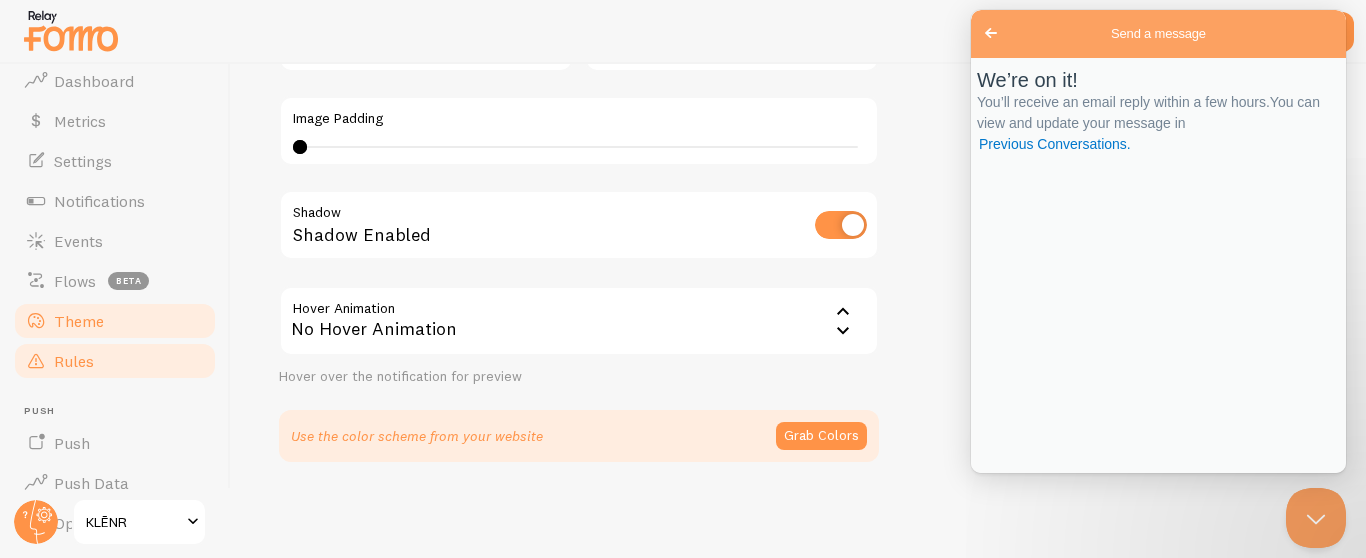 click on "Rules" at bounding box center [115, 361] 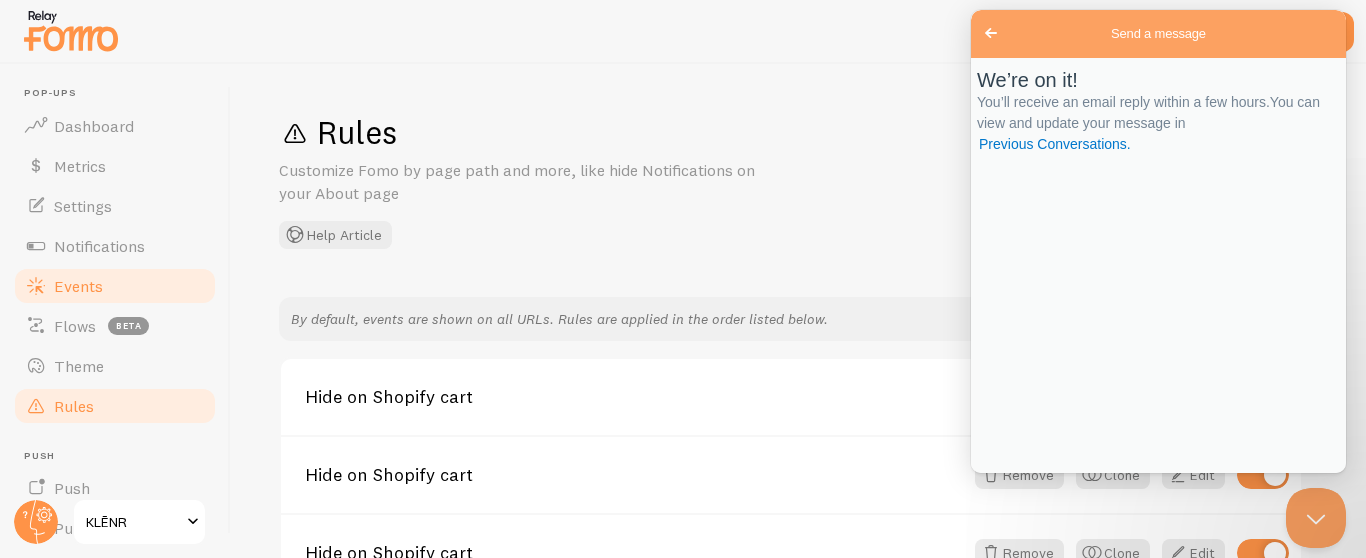 scroll, scrollTop: 0, scrollLeft: 0, axis: both 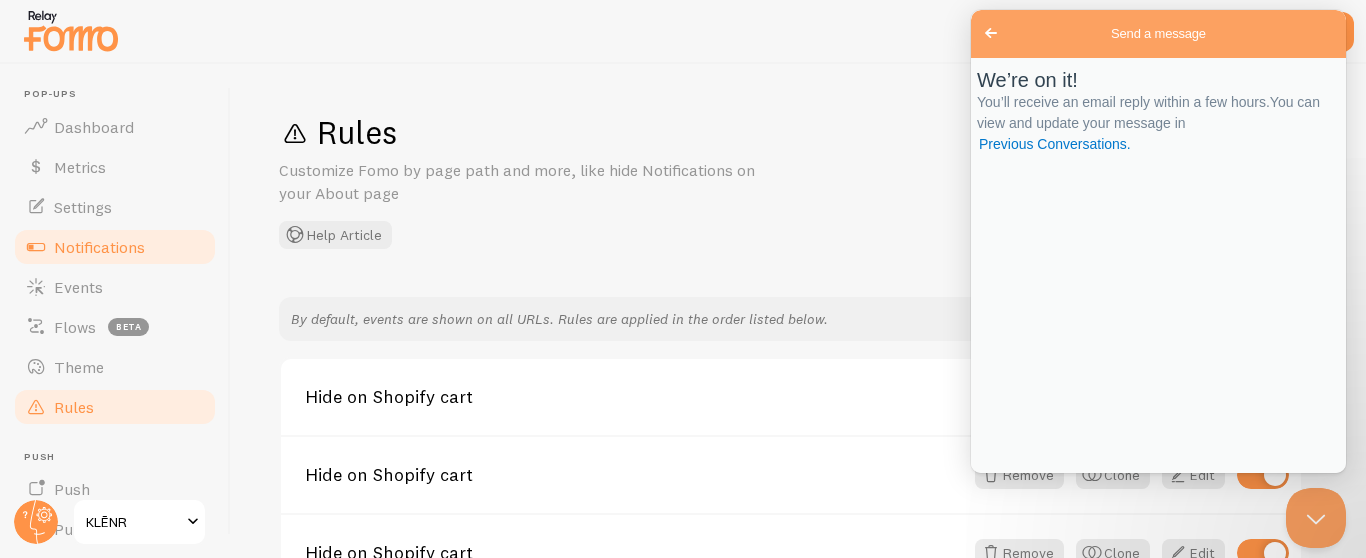 click on "Notifications" at bounding box center (99, 247) 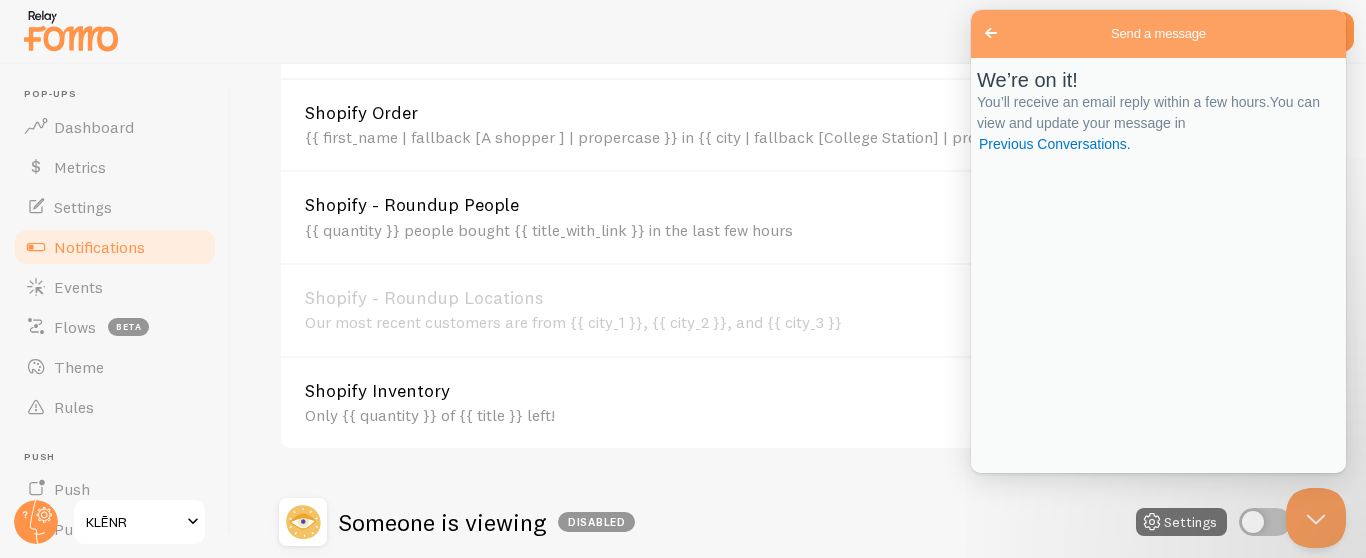 scroll, scrollTop: 962, scrollLeft: 0, axis: vertical 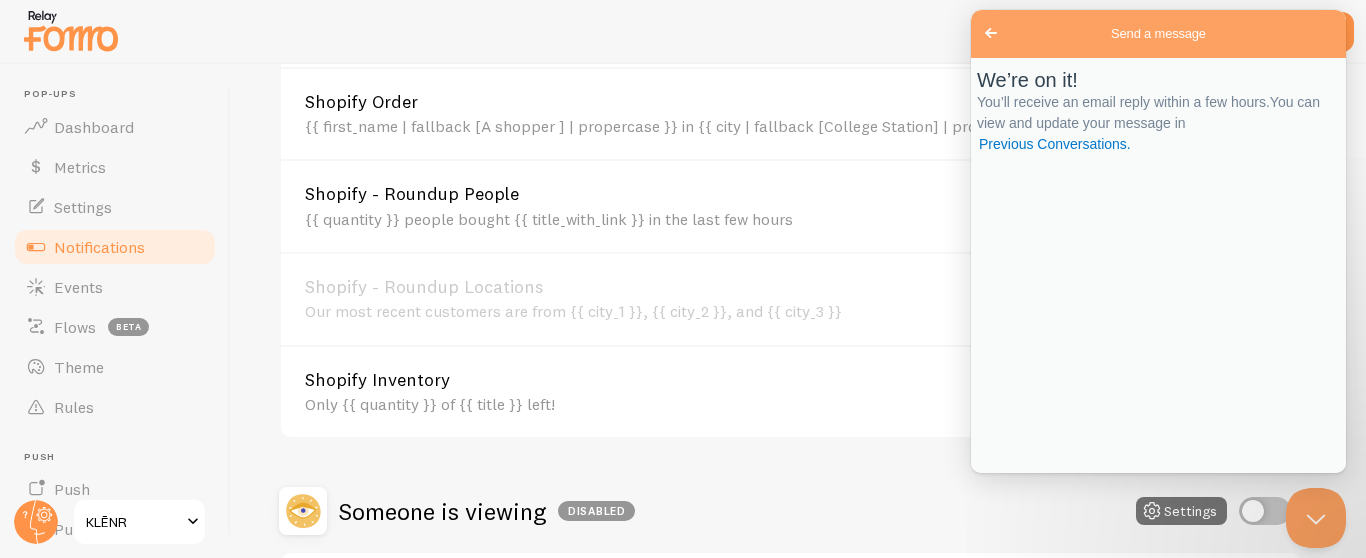 click on "Go back" at bounding box center [991, 33] 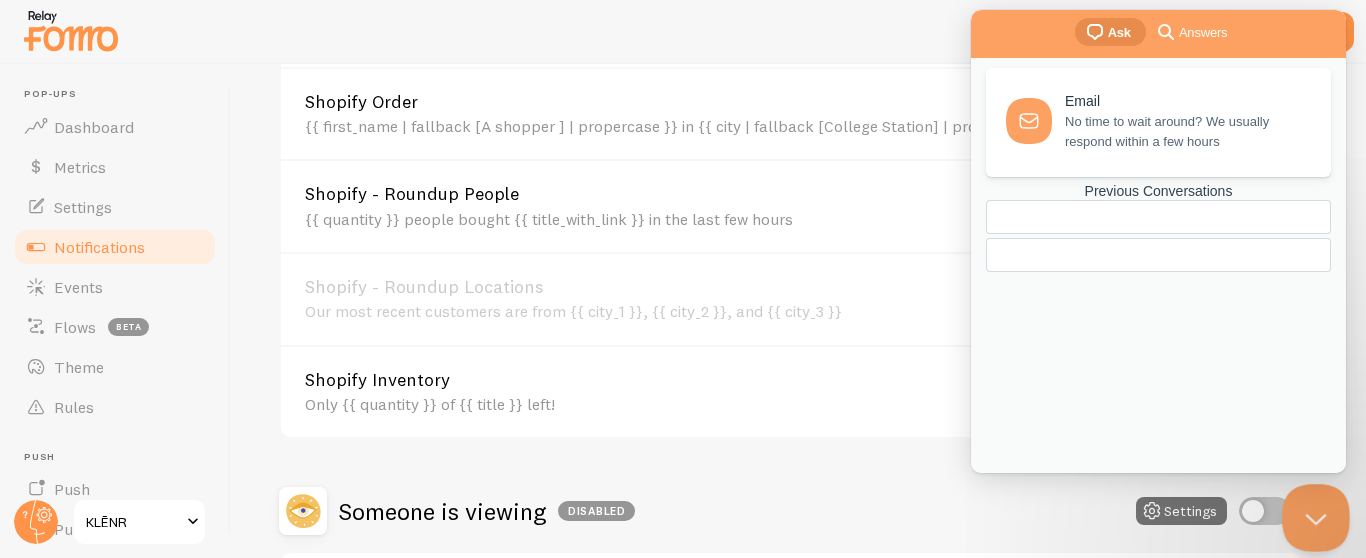 click at bounding box center (1312, 514) 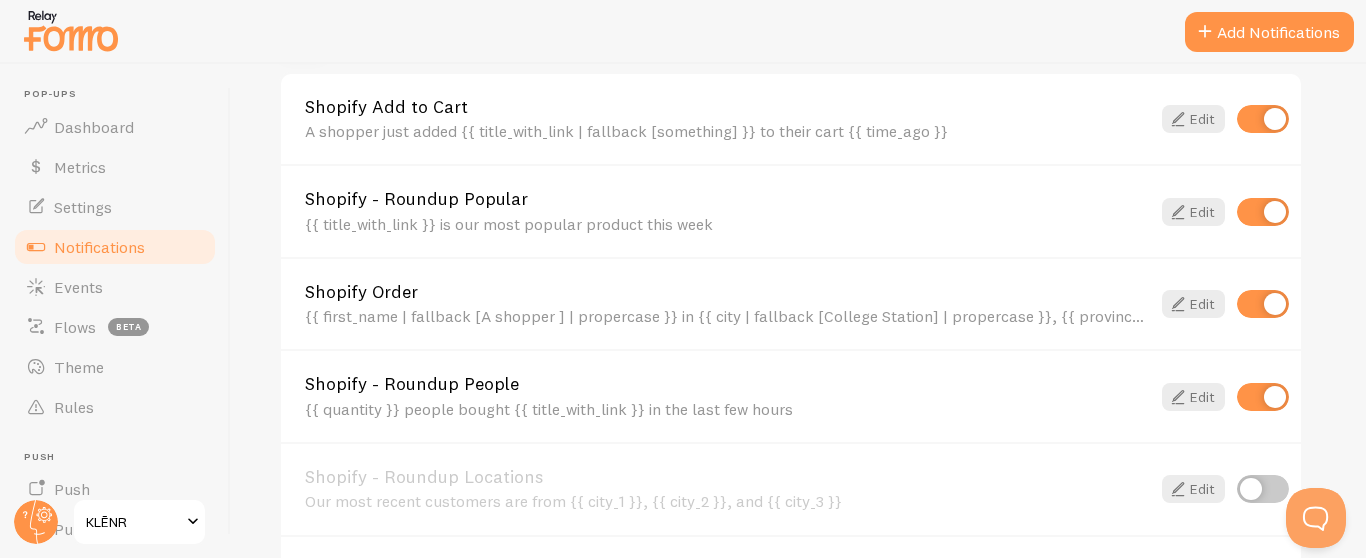 scroll, scrollTop: 755, scrollLeft: 0, axis: vertical 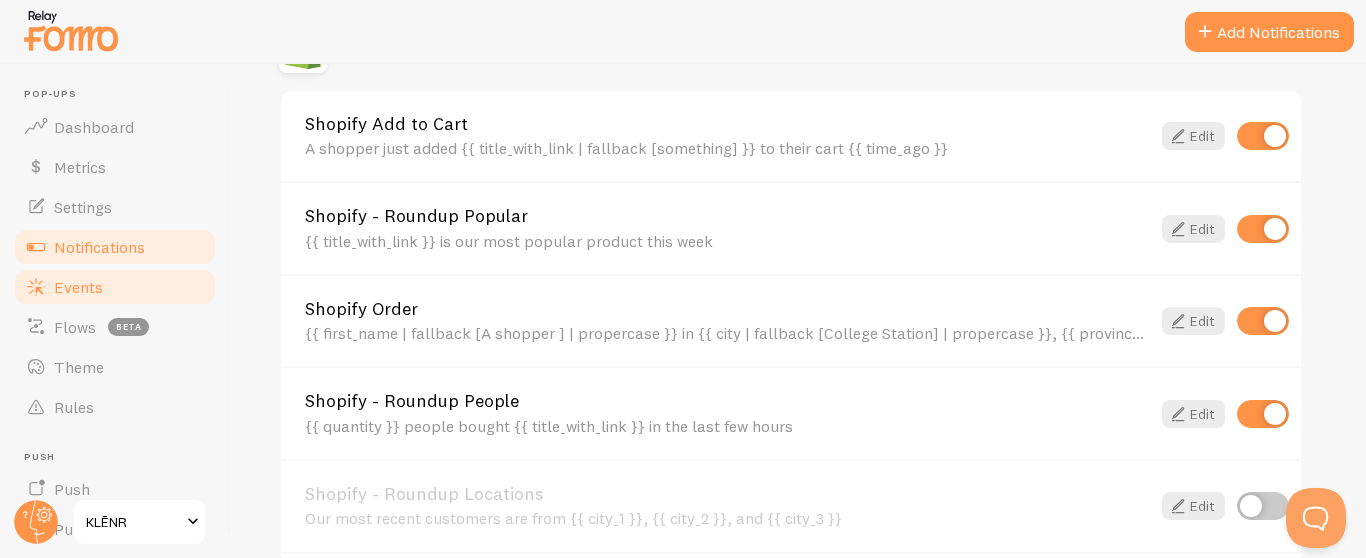 click on "Events" at bounding box center (115, 287) 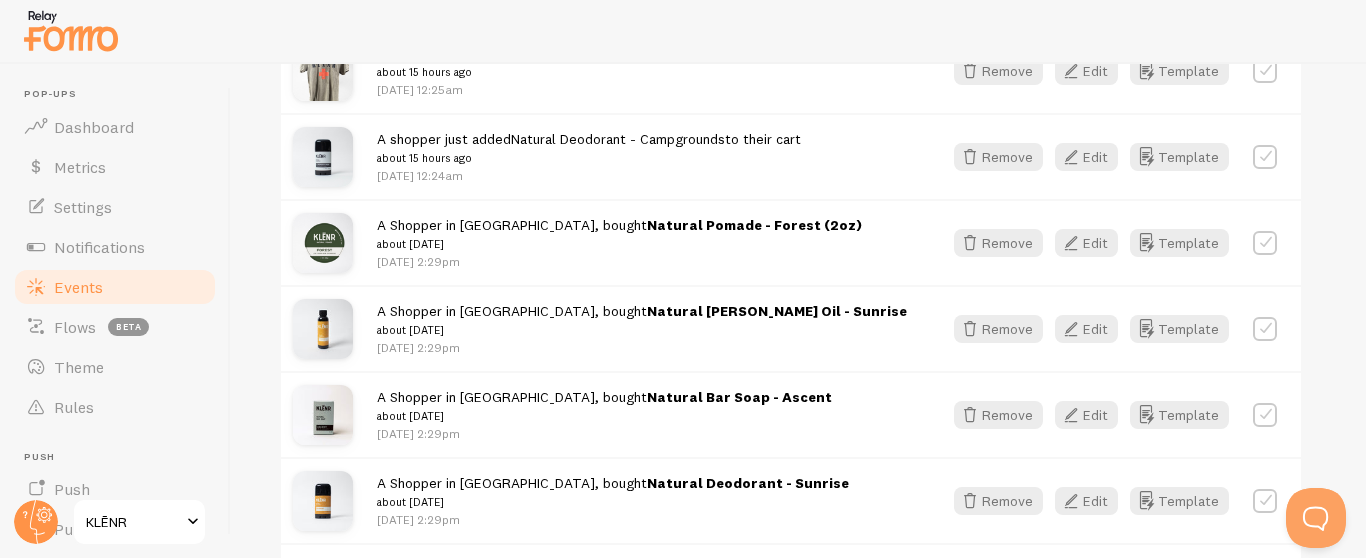 scroll, scrollTop: 582, scrollLeft: 0, axis: vertical 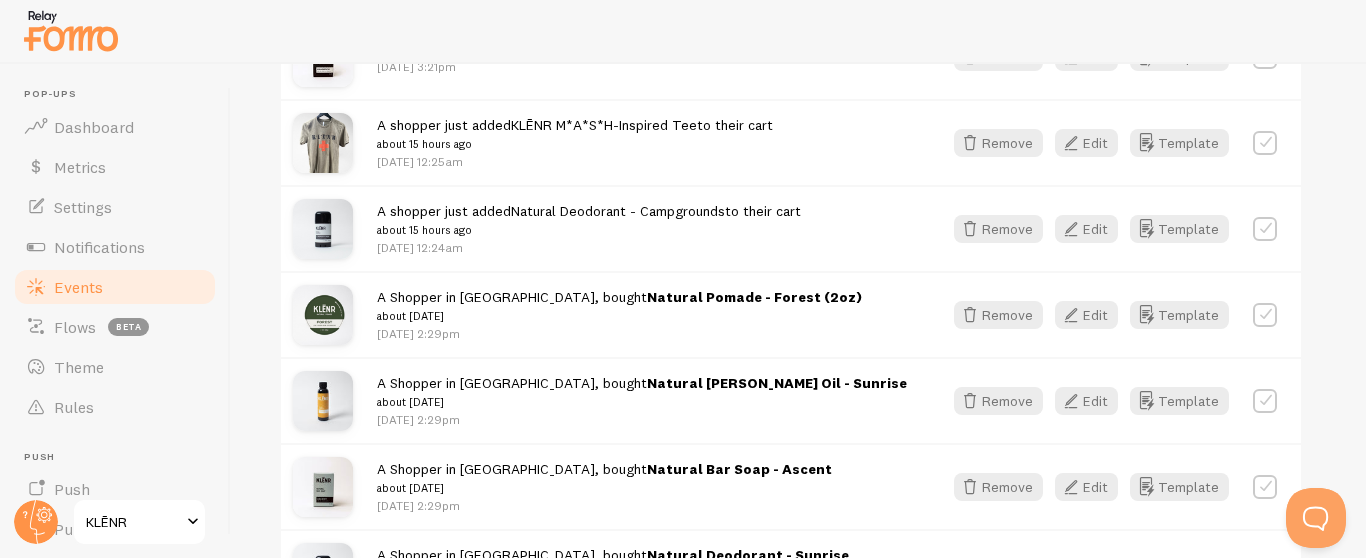 click at bounding box center (323, 315) 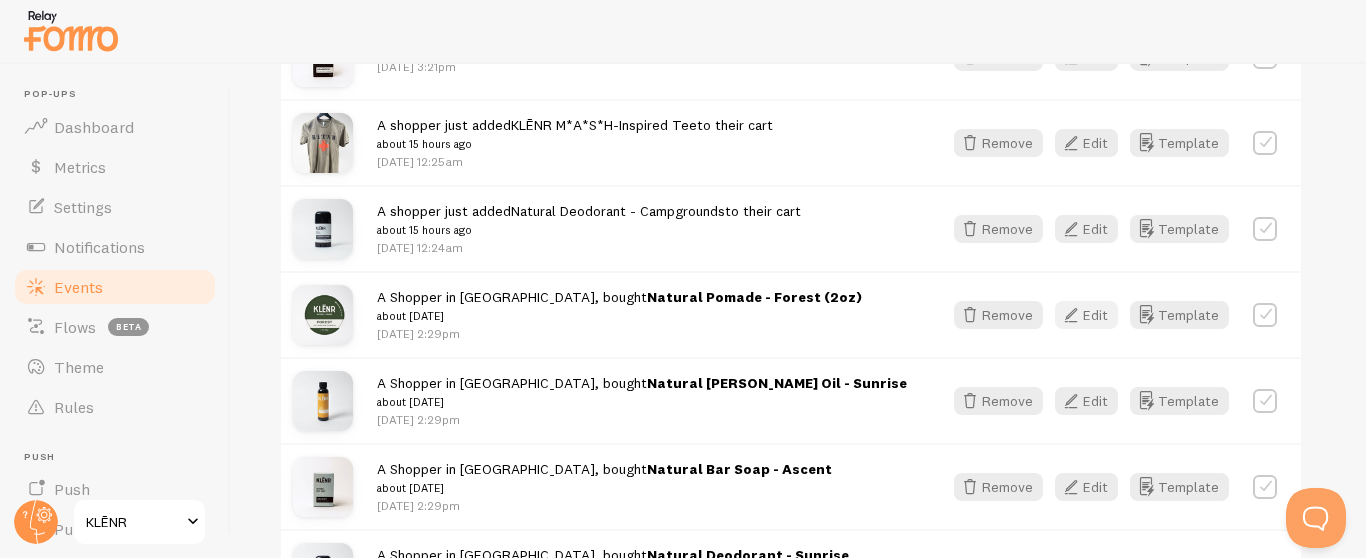 click on "Edit" at bounding box center (1086, 315) 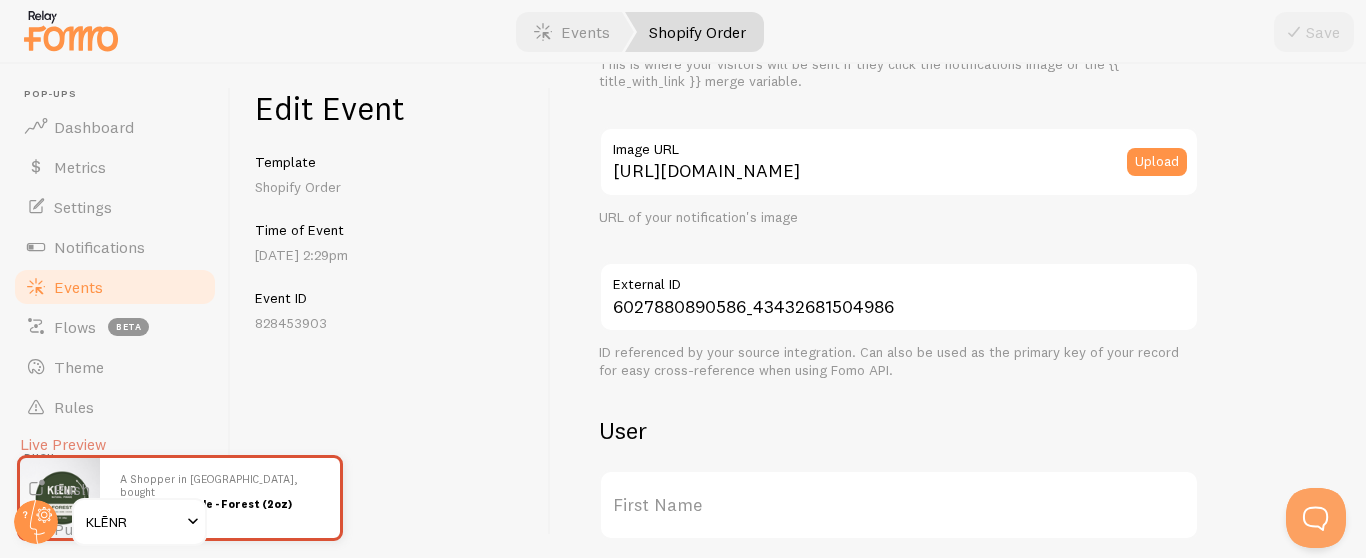 scroll, scrollTop: 280, scrollLeft: 0, axis: vertical 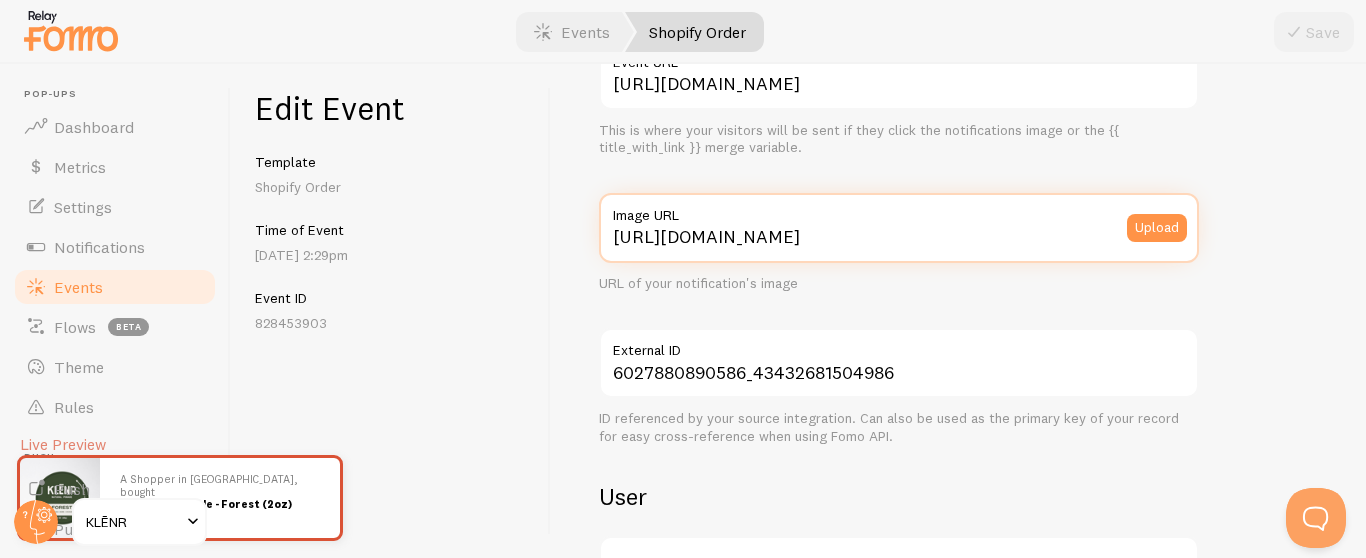 click on "https://cdn.shopify.com/s/files/1/0662/7468/9242/files/1_0acf5674-d84d-4469-9ce4-00a99f7826d0_small.png?v=1751480406" at bounding box center [899, 228] 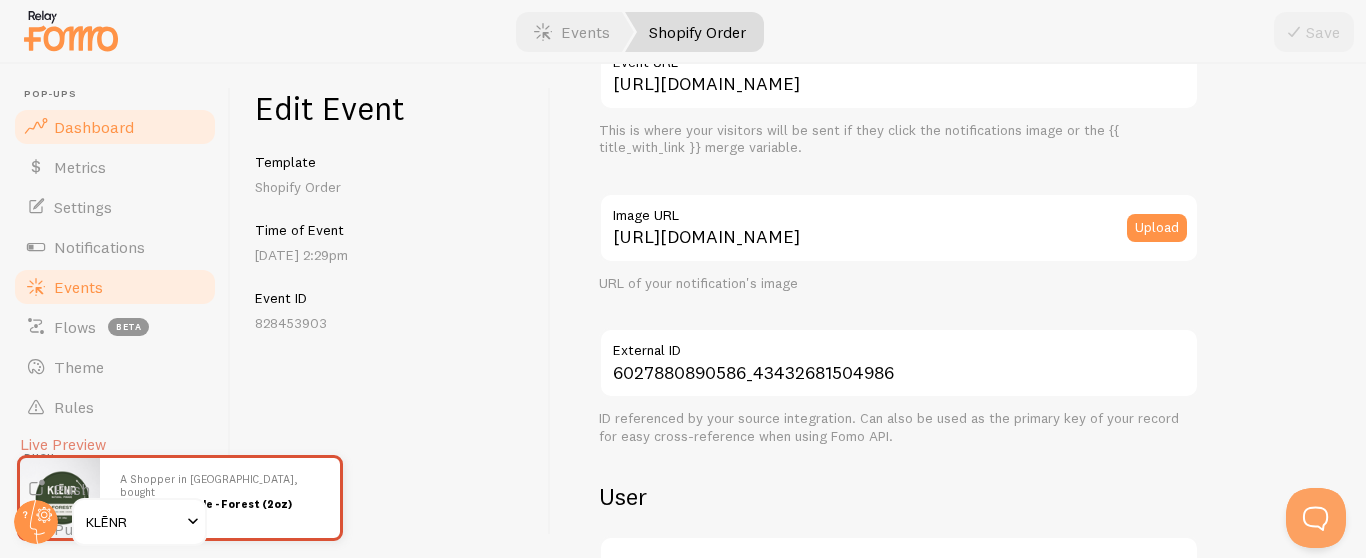 click on "Dashboard" at bounding box center [94, 127] 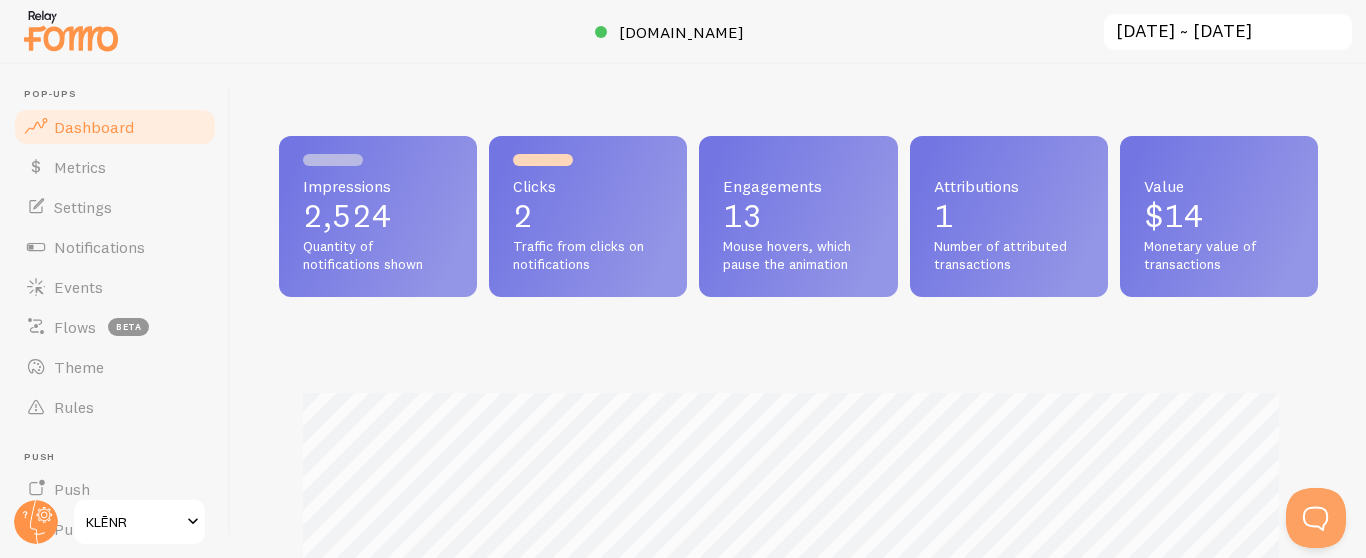scroll, scrollTop: 999474, scrollLeft: 998976, axis: both 